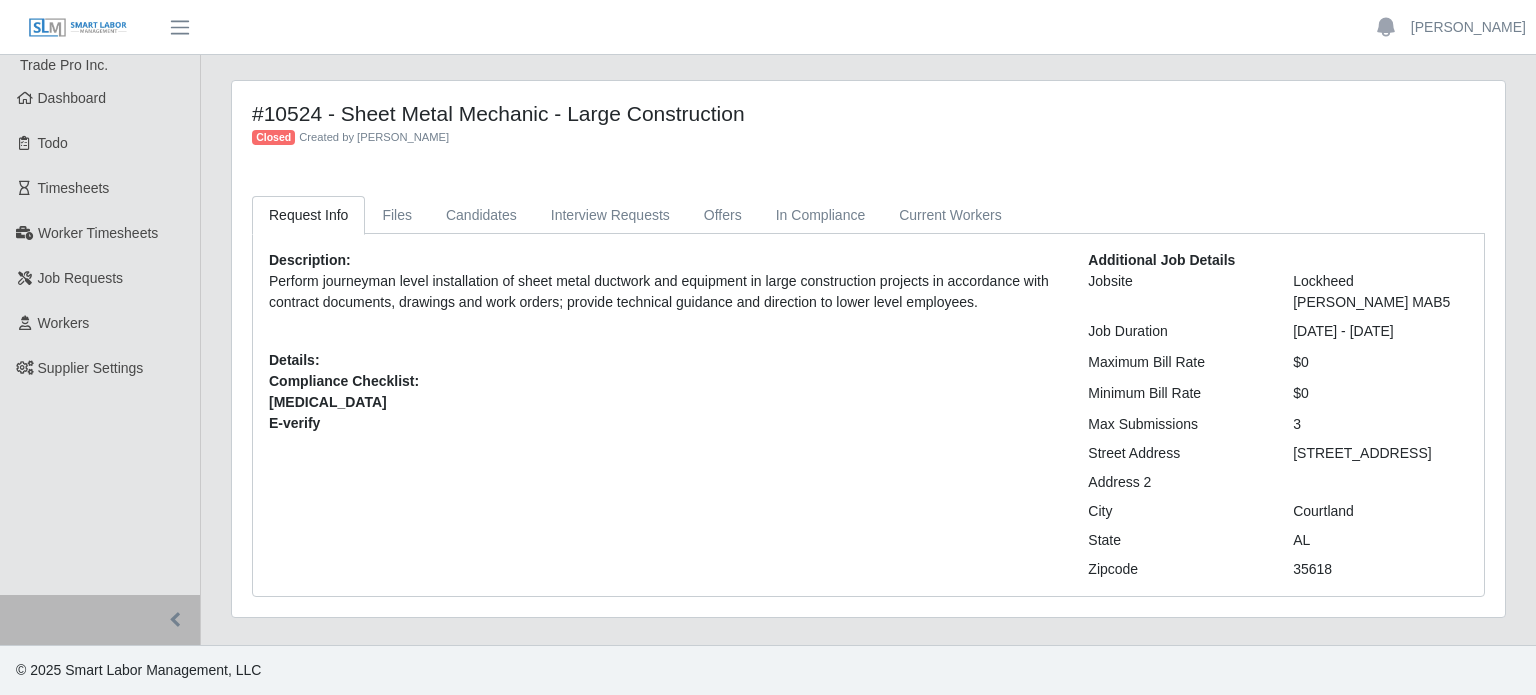 scroll, scrollTop: 0, scrollLeft: 0, axis: both 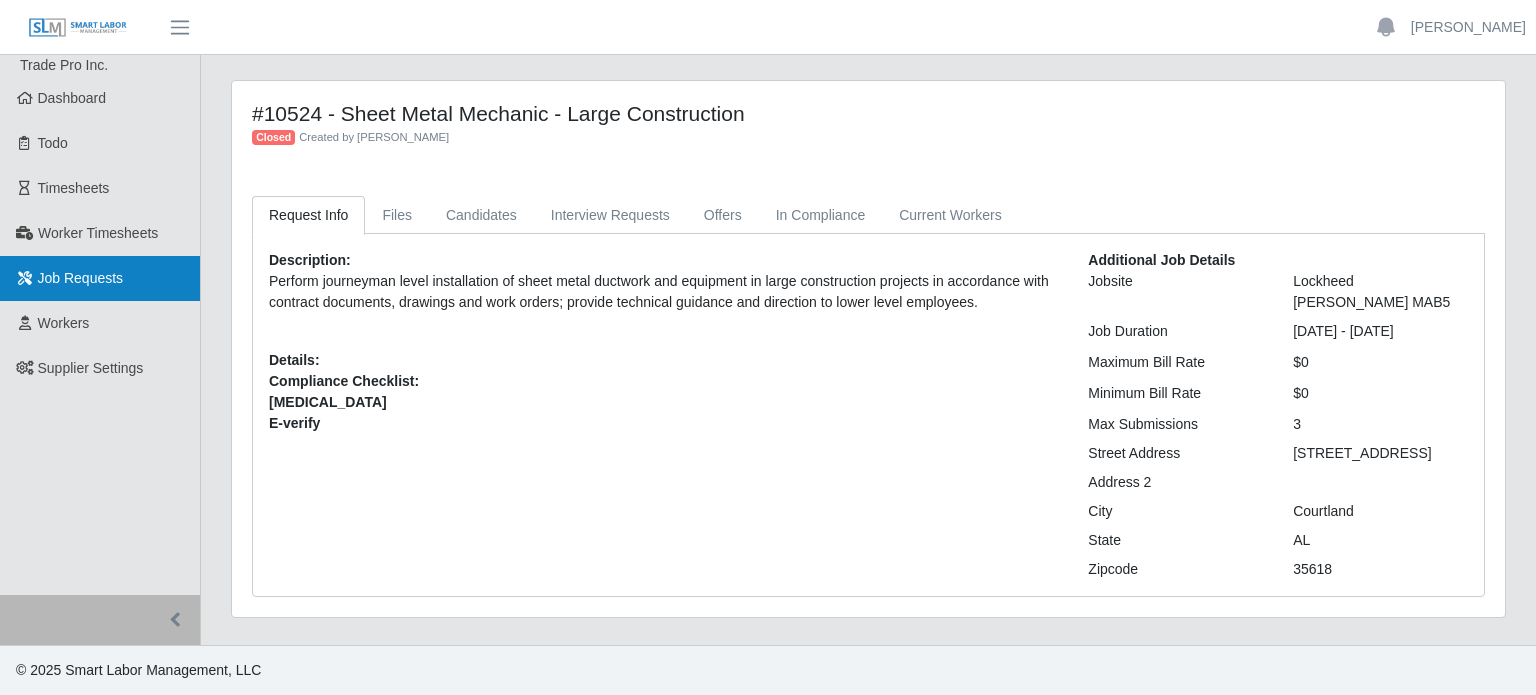 click on "Job Requests" at bounding box center [81, 278] 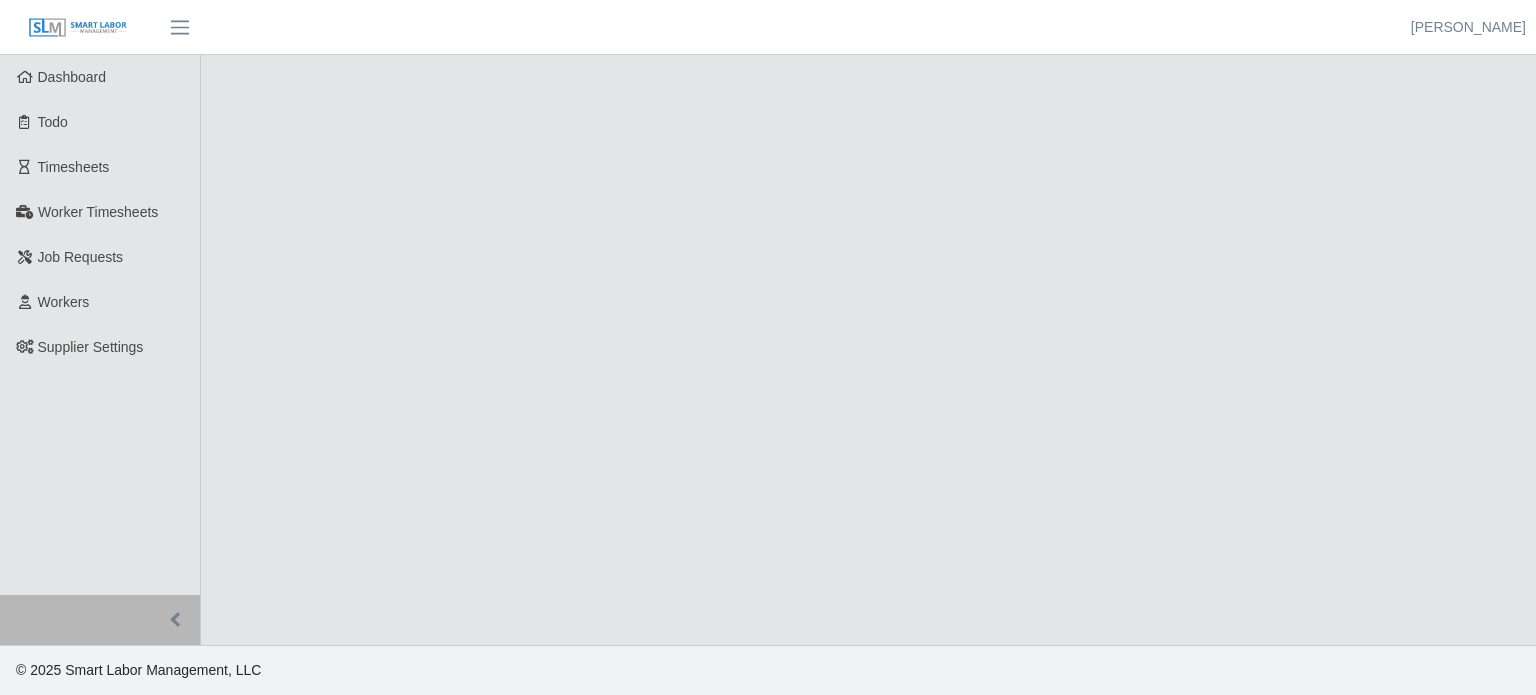 scroll, scrollTop: 0, scrollLeft: 0, axis: both 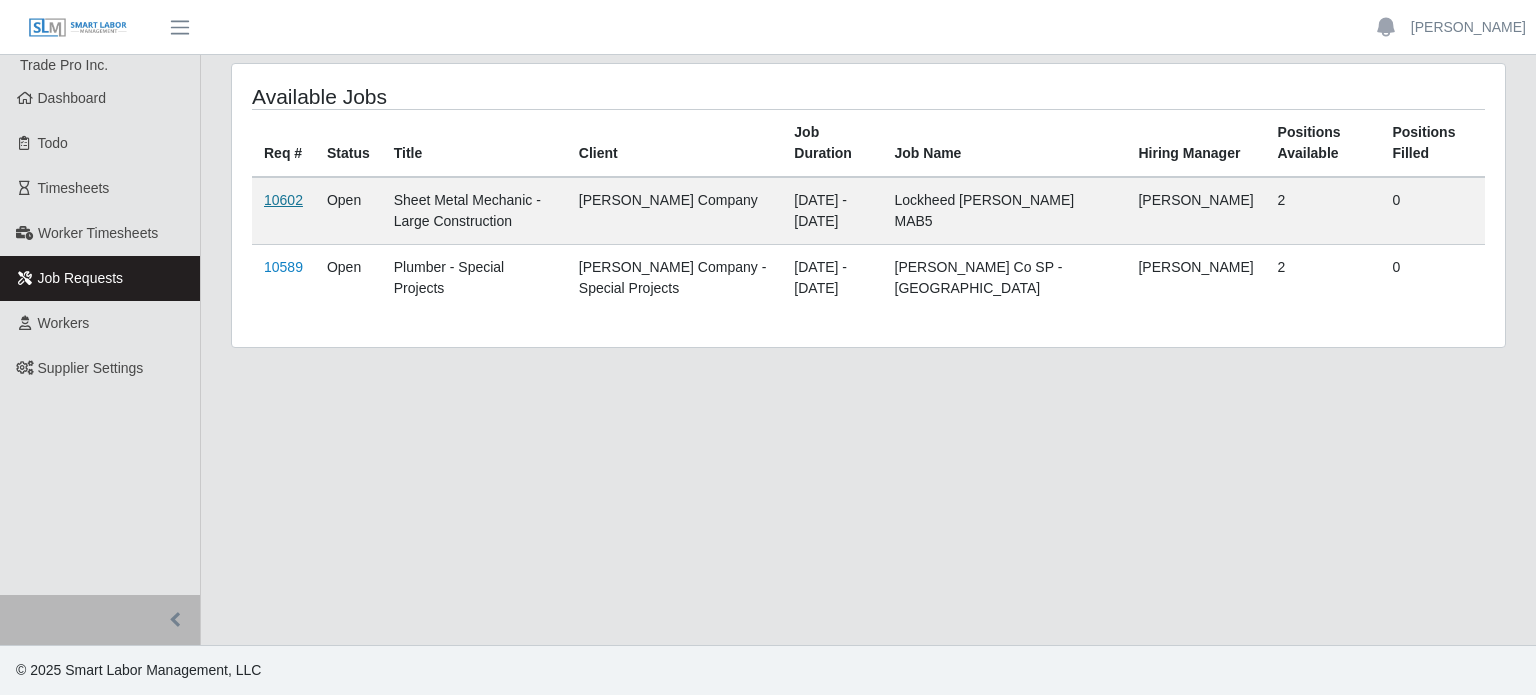 click on "10602" at bounding box center [283, 200] 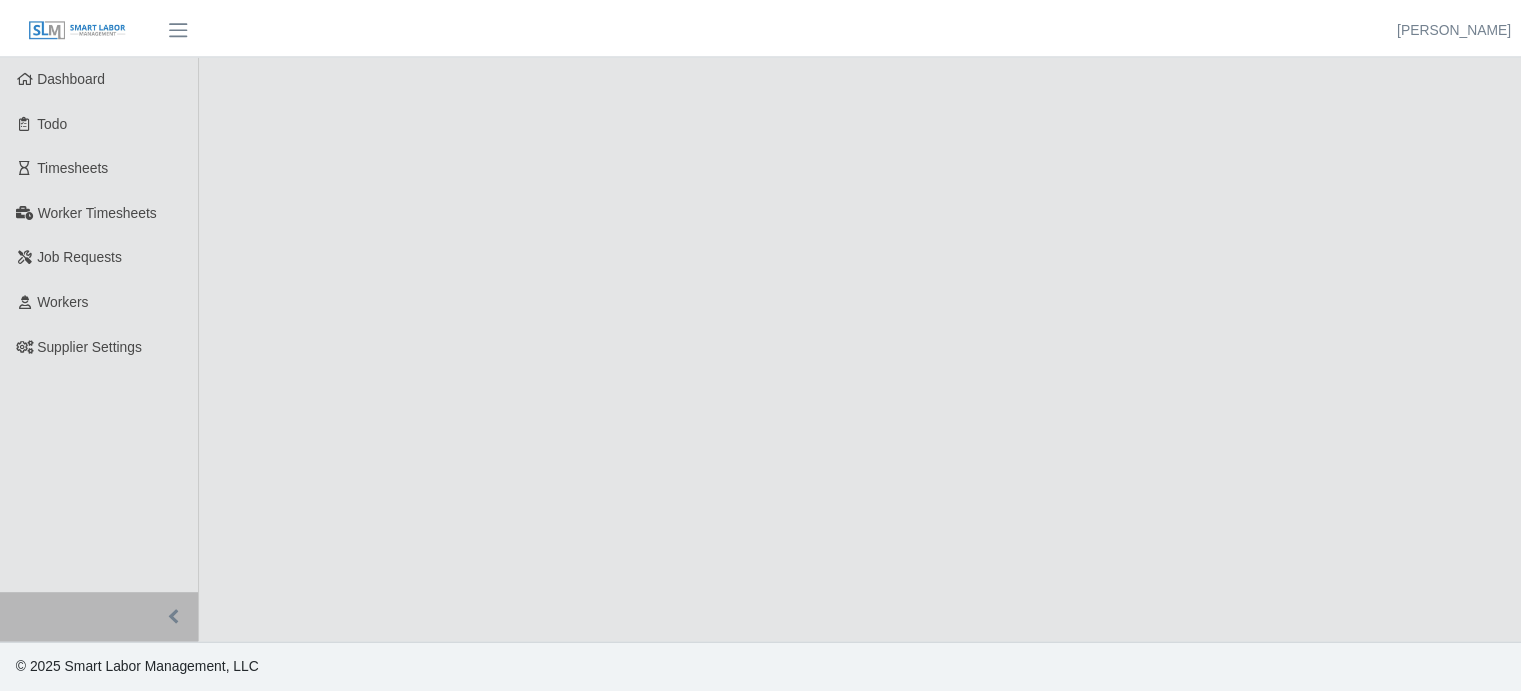 scroll, scrollTop: 0, scrollLeft: 0, axis: both 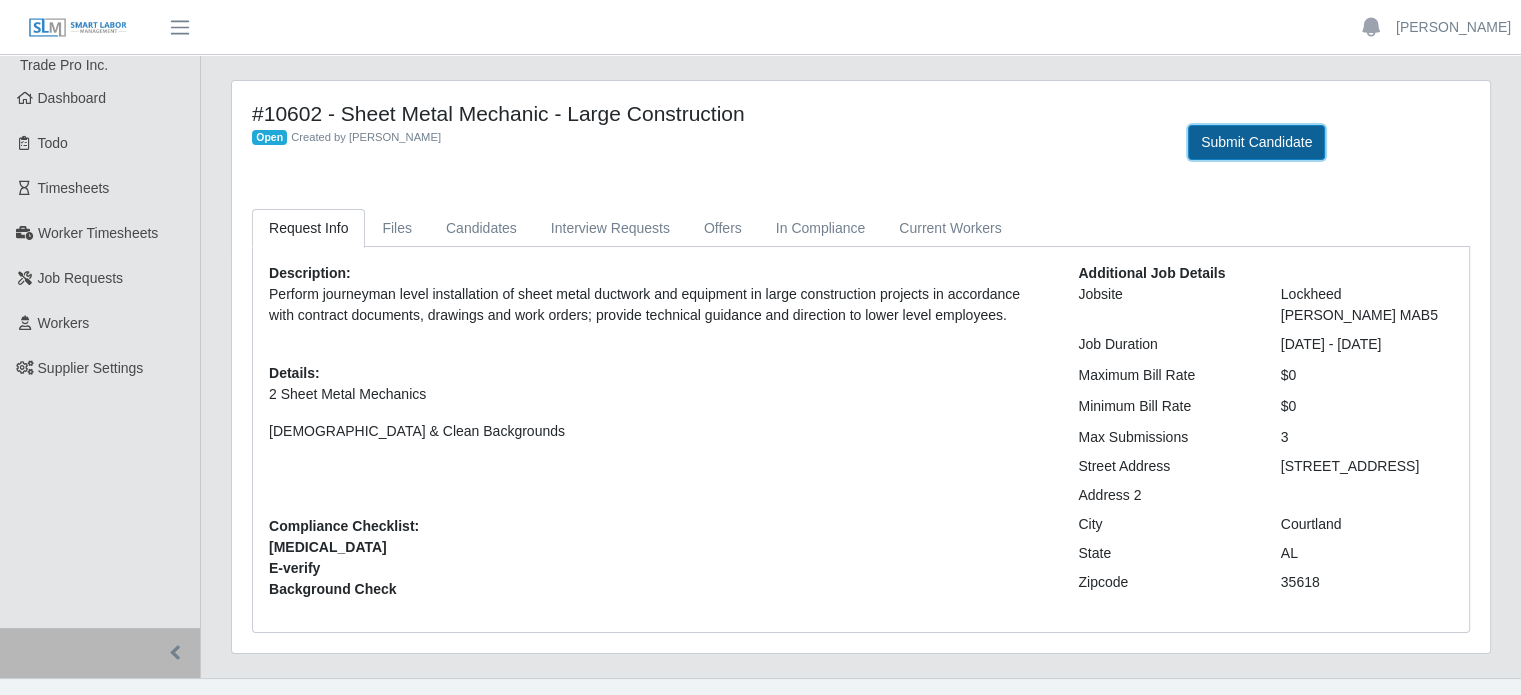 click on "Submit Candidate" at bounding box center [1256, 142] 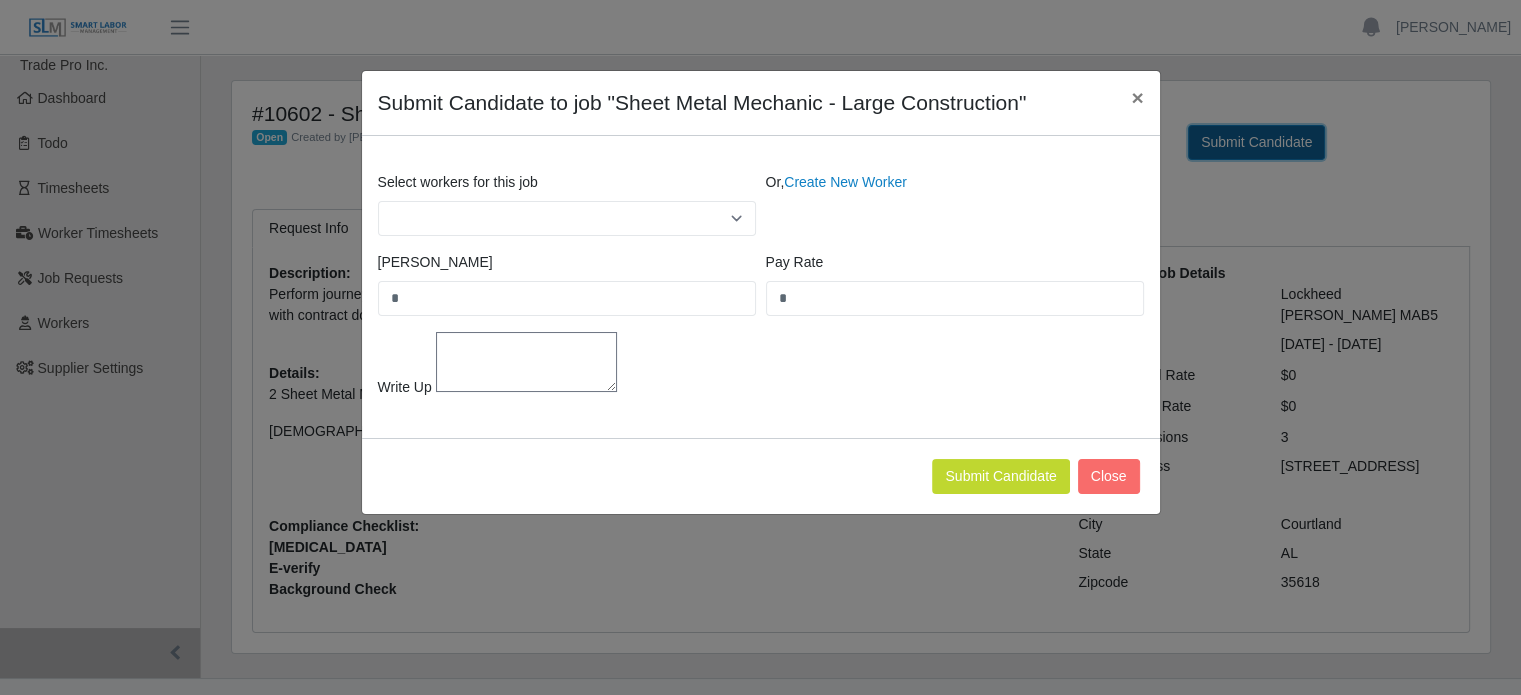 select 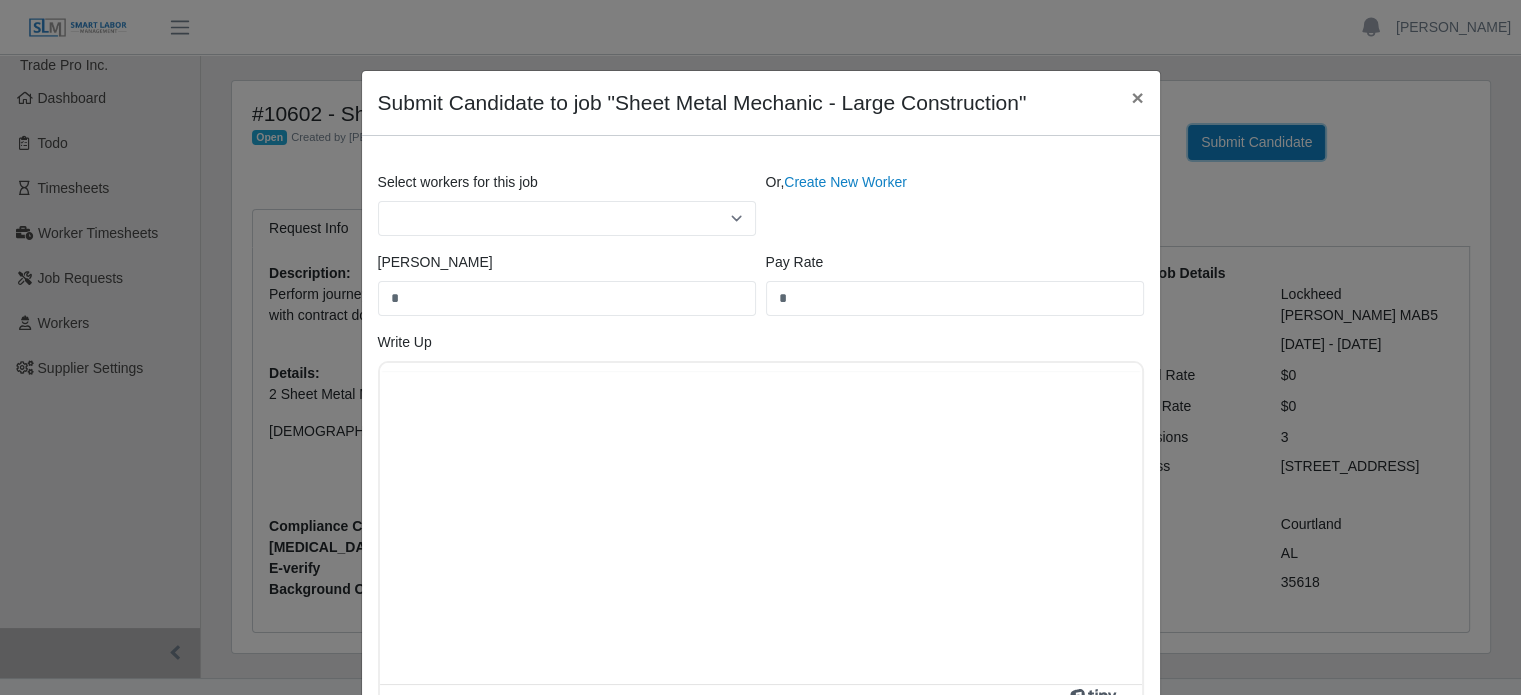scroll, scrollTop: 0, scrollLeft: 0, axis: both 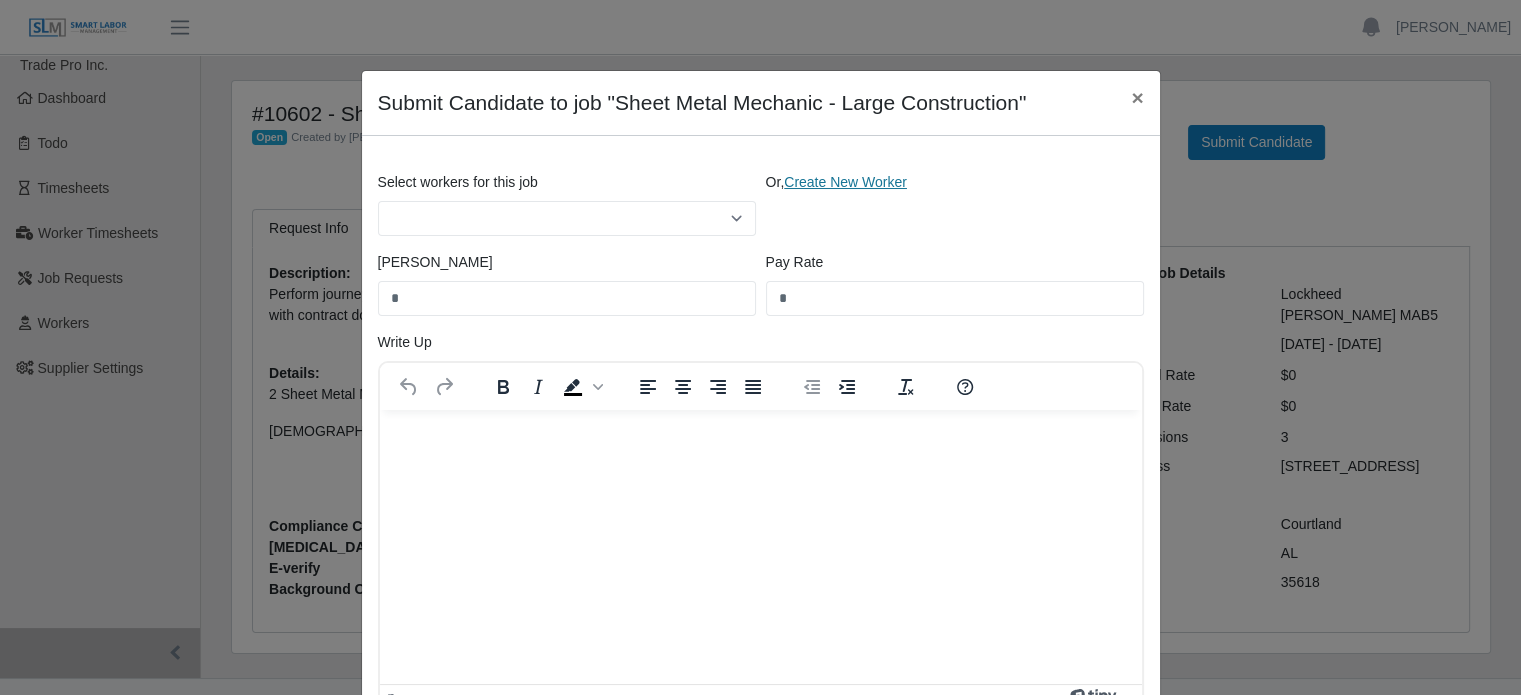 click on "Create New Worker" at bounding box center (845, 182) 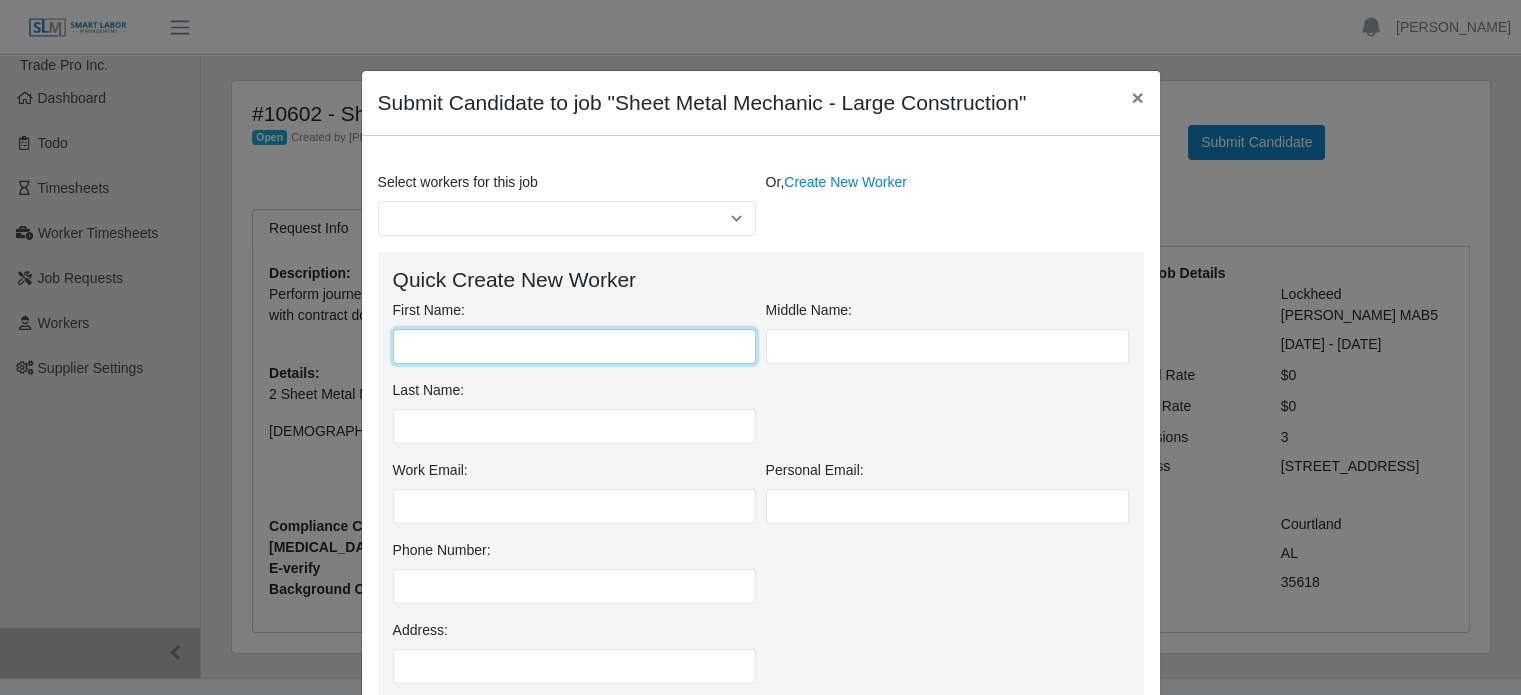 click on "First Name:" at bounding box center [574, 346] 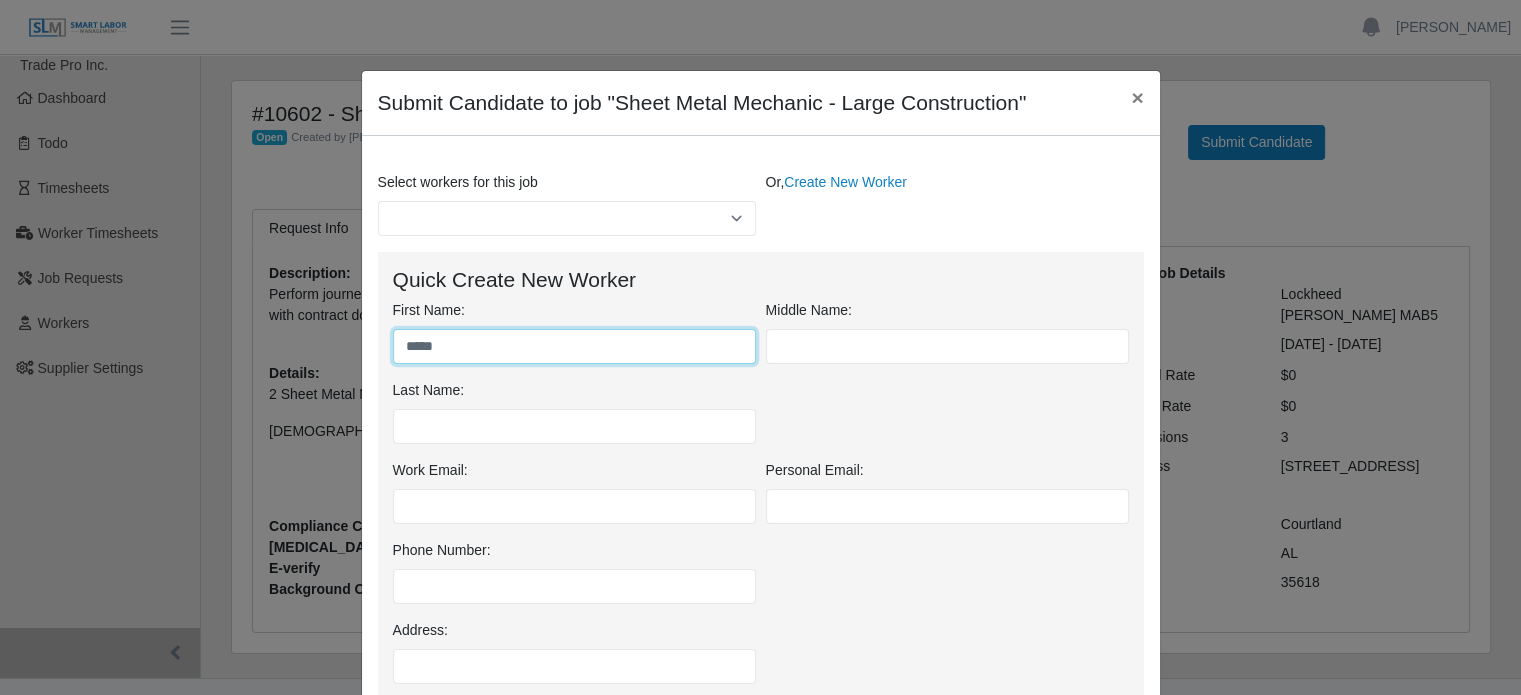 type on "*****" 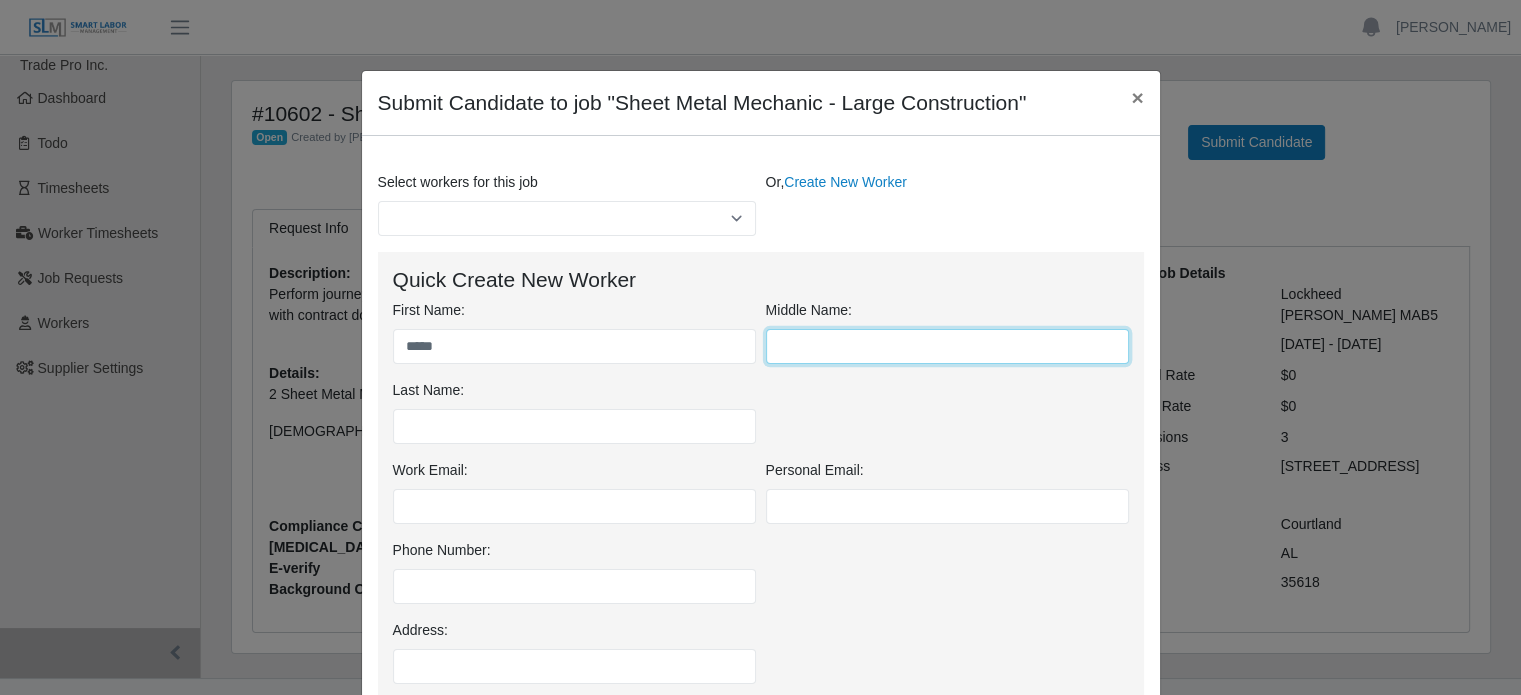 type on "*" 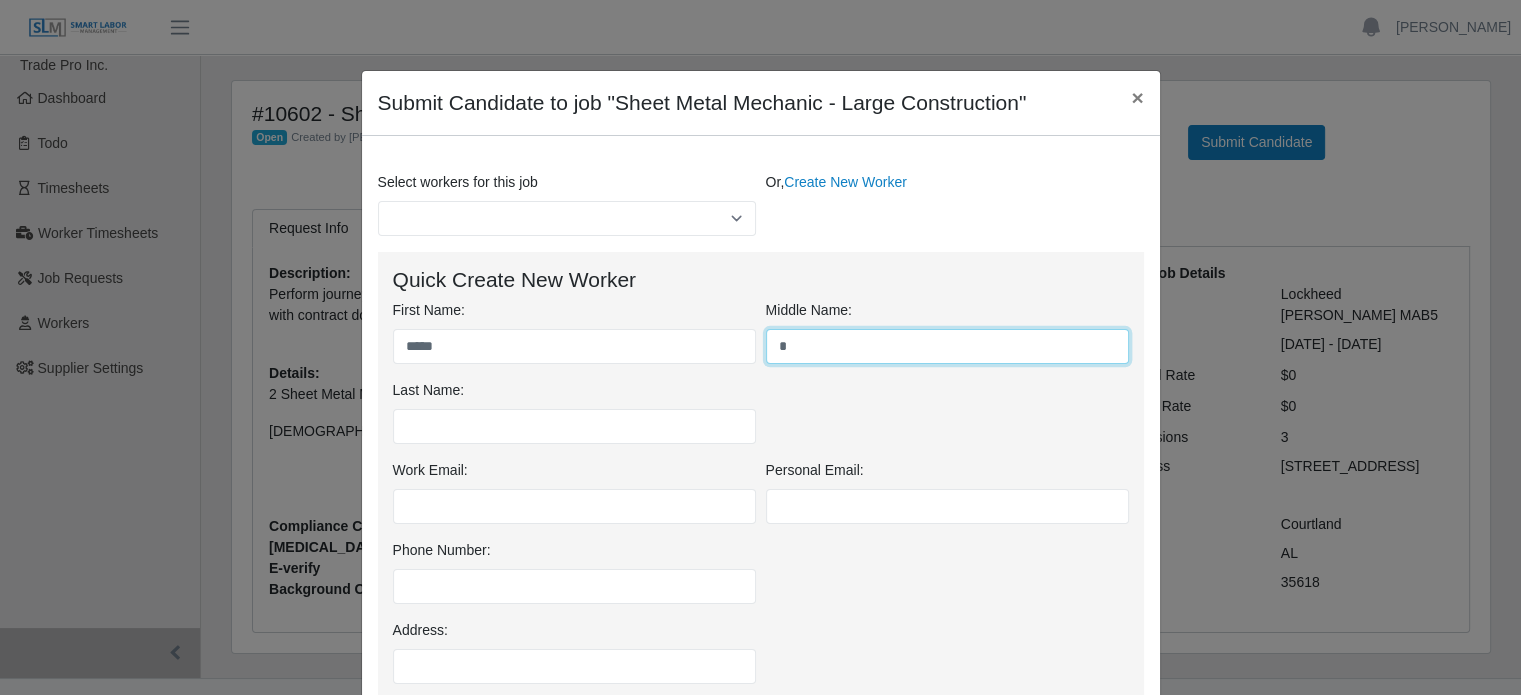 type 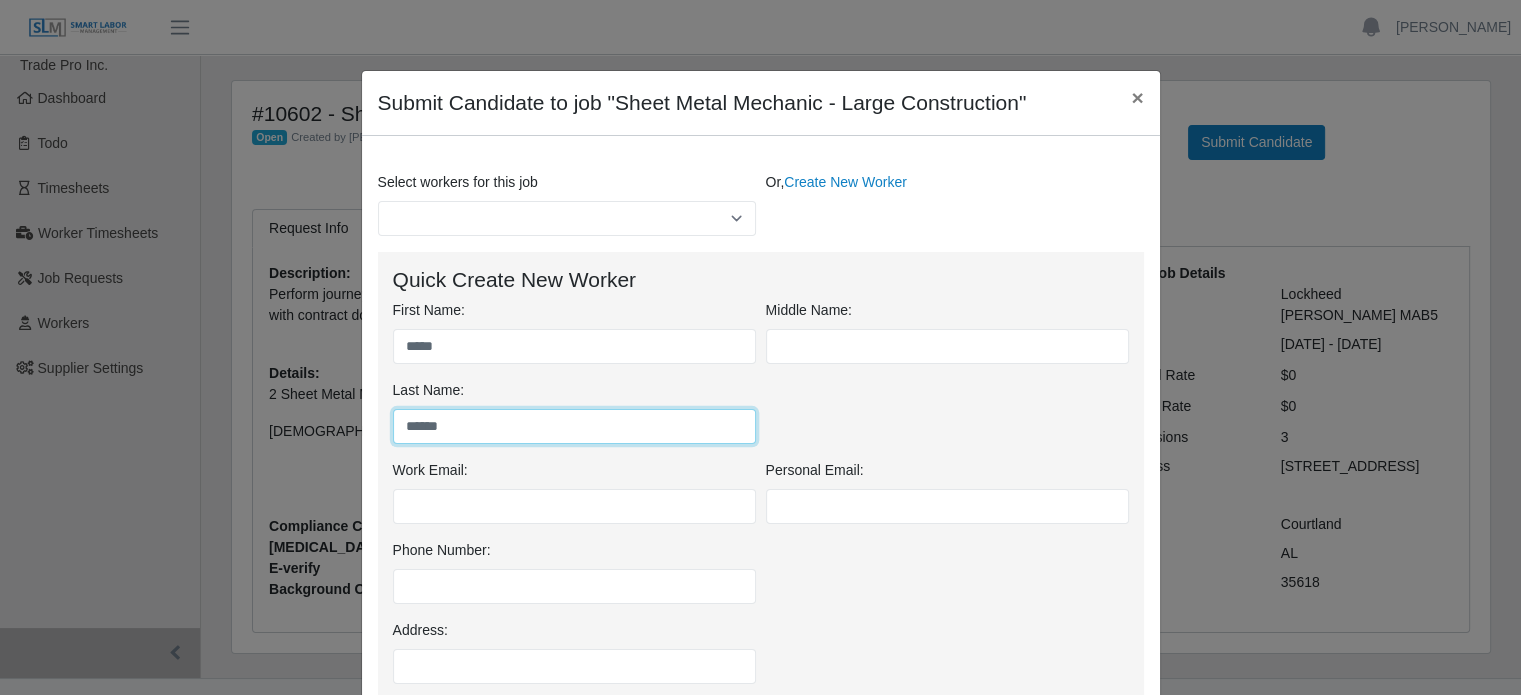 type on "******" 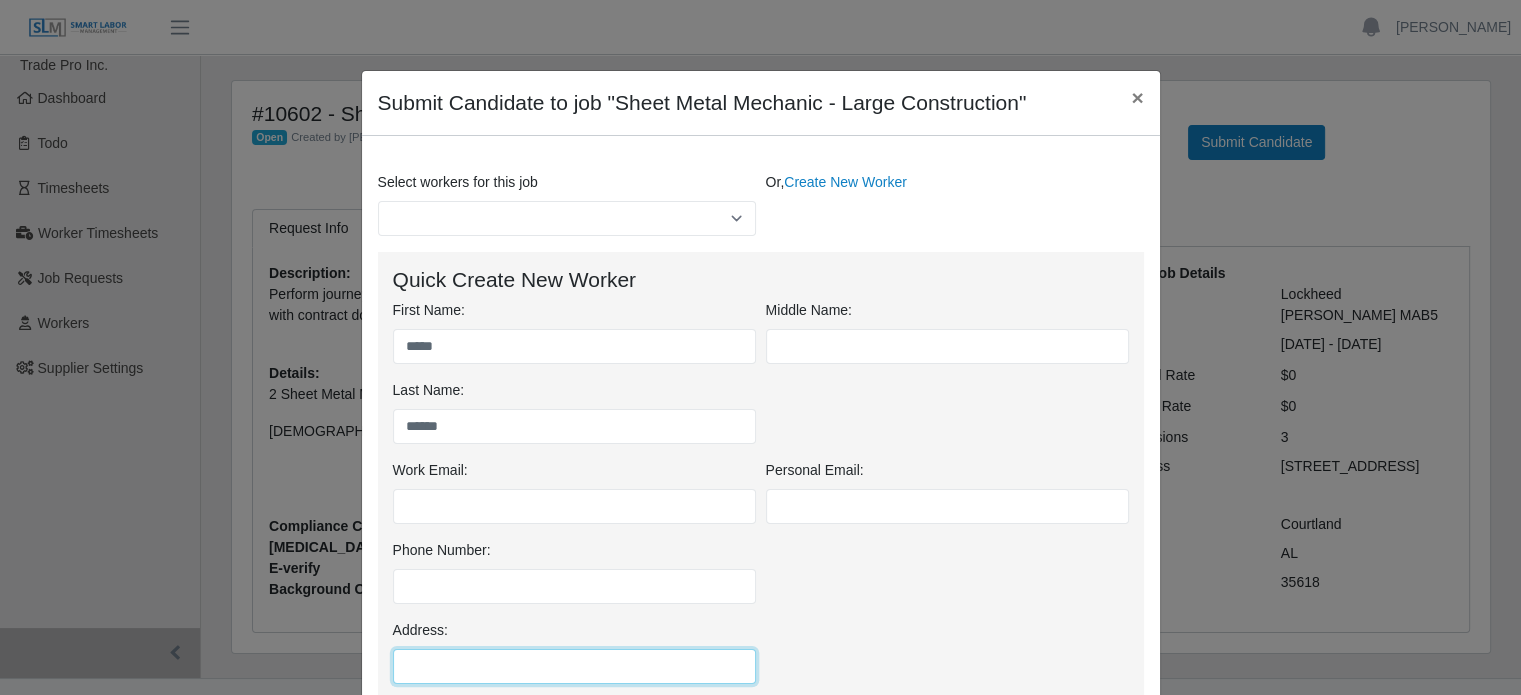 click on "Address:" at bounding box center (574, 666) 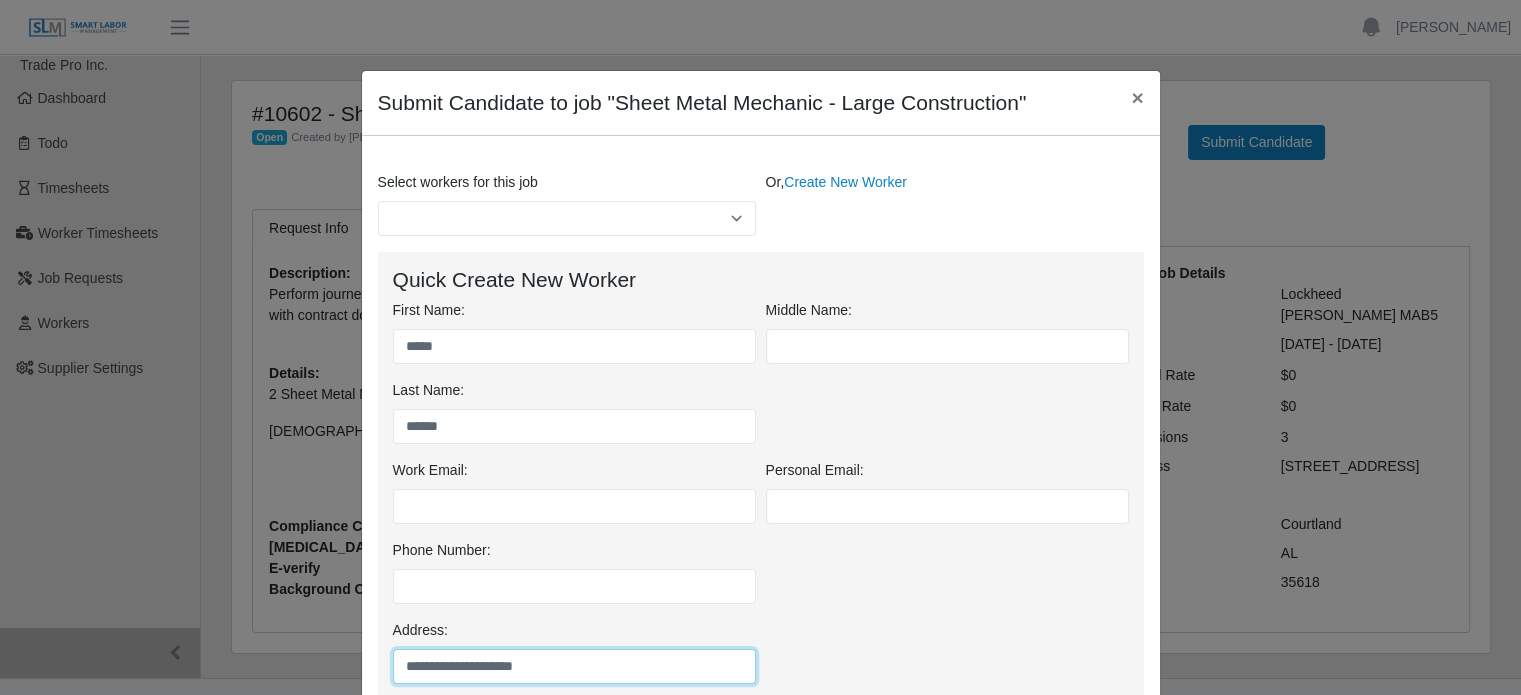 type on "**********" 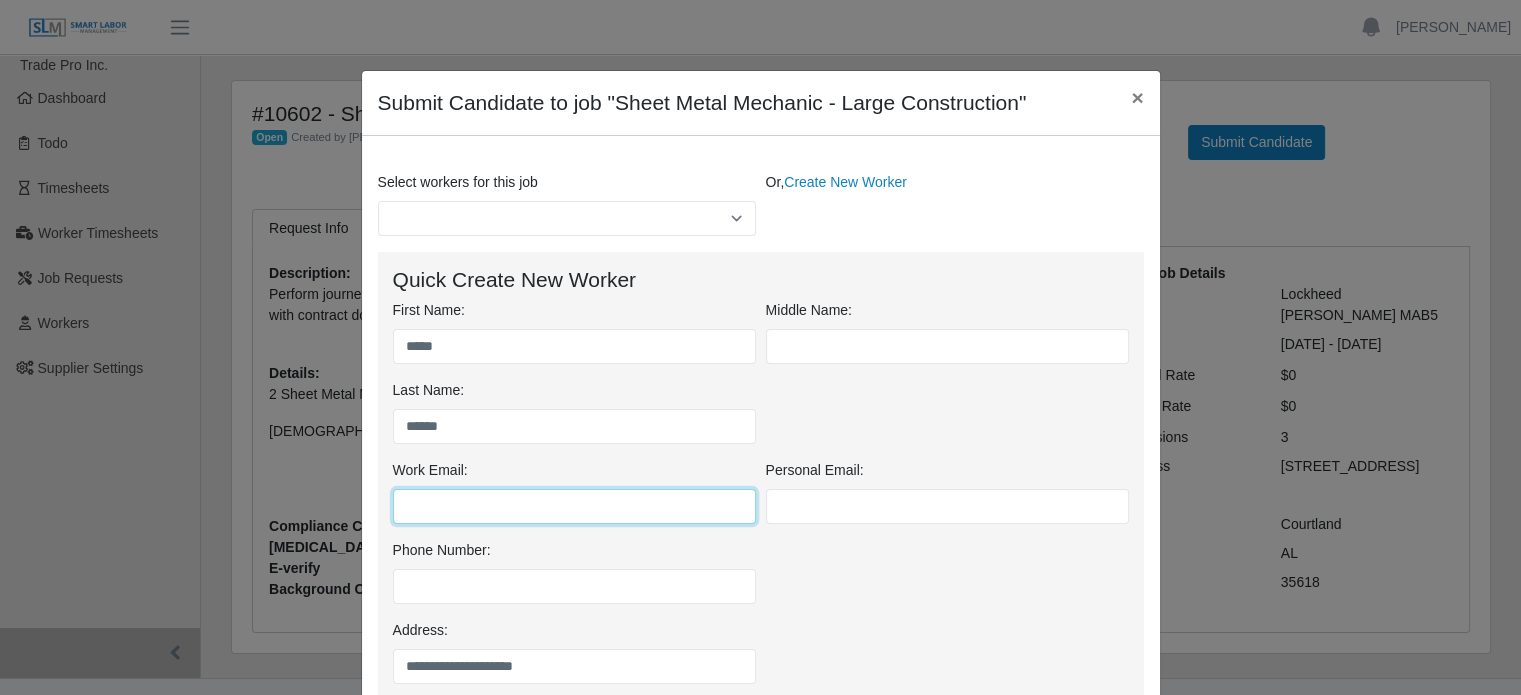 click on "Work Email:" at bounding box center (574, 506) 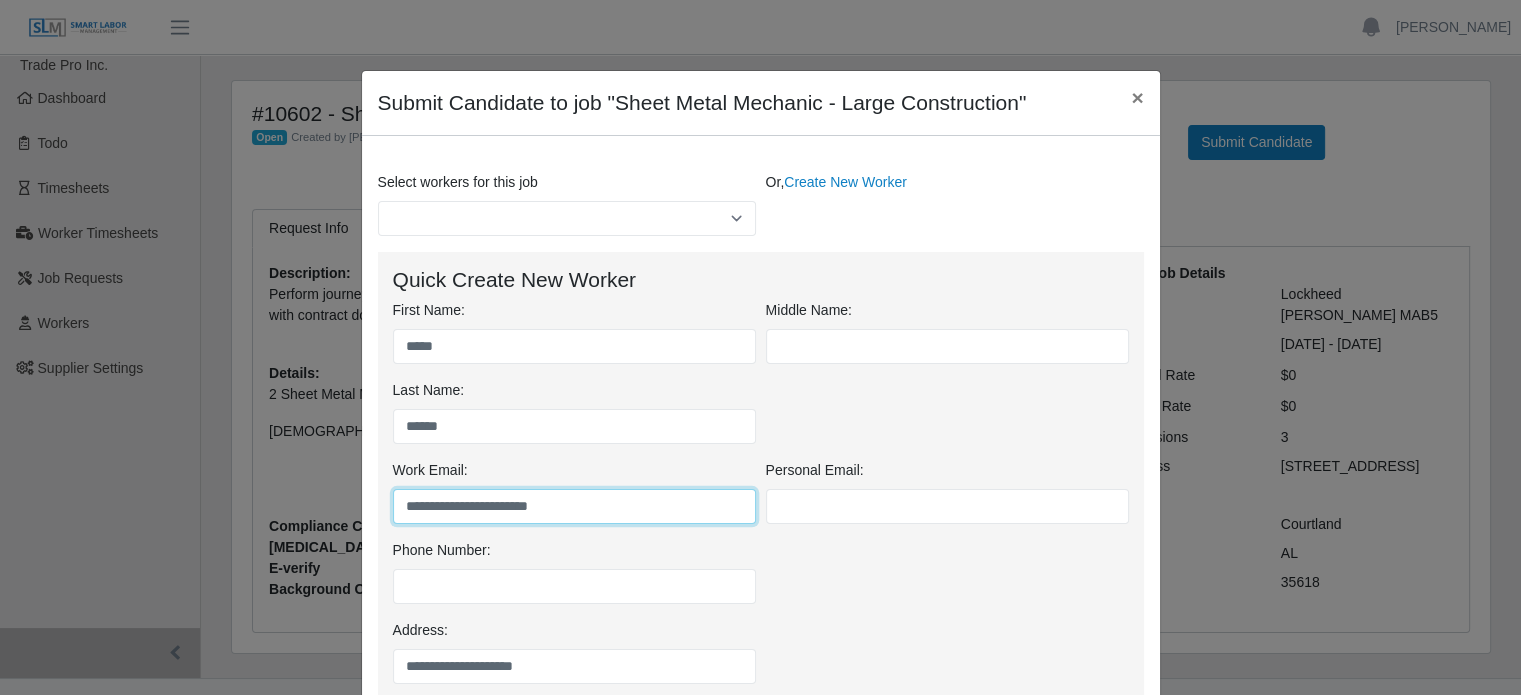 type on "**********" 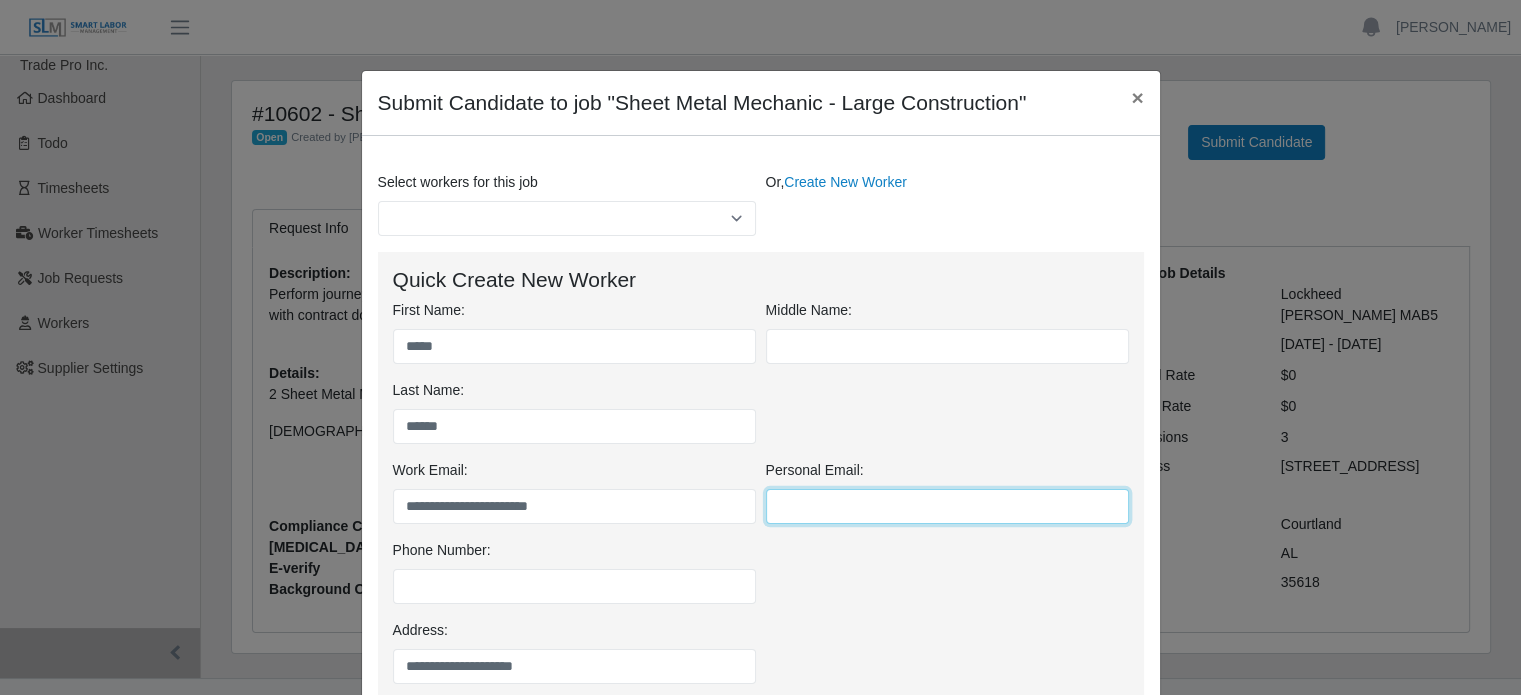 click on "Personal Email:" at bounding box center [947, 506] 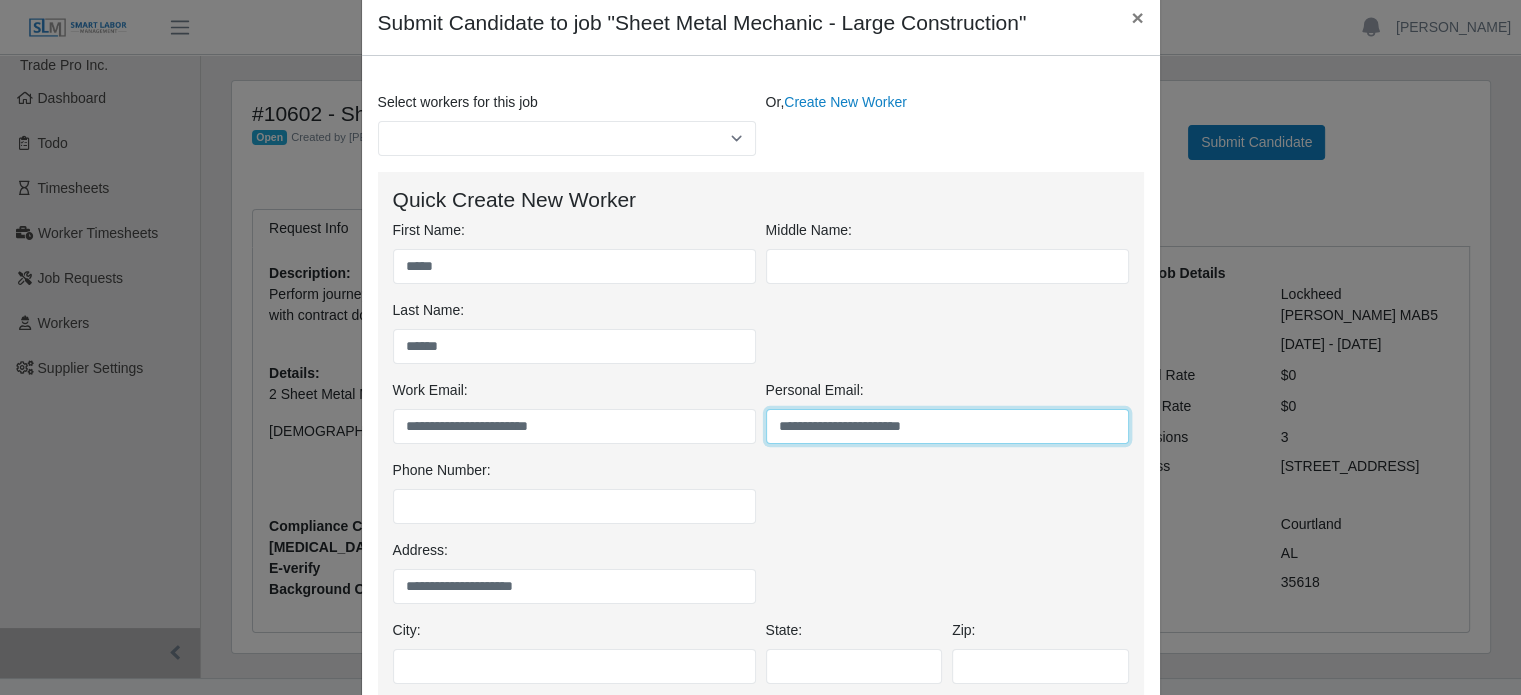 scroll, scrollTop: 300, scrollLeft: 0, axis: vertical 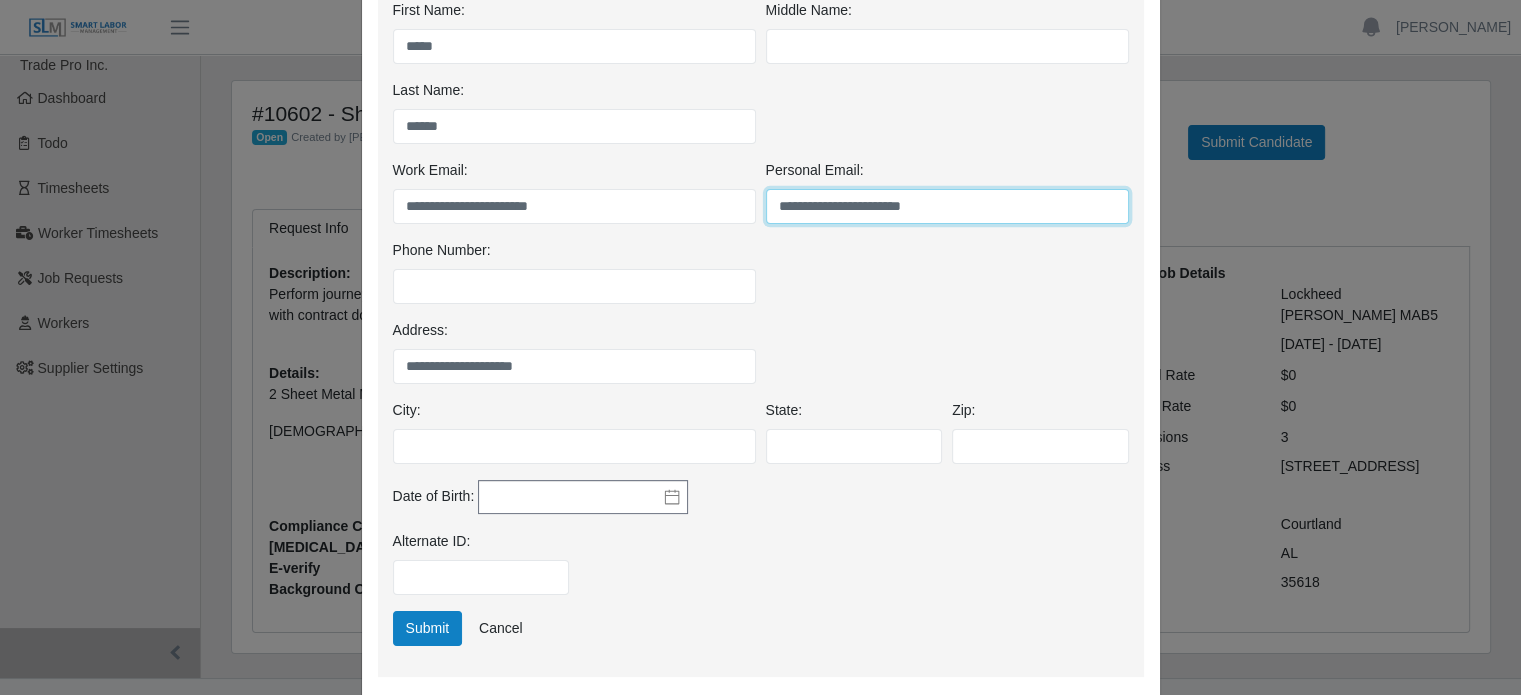 type on "**********" 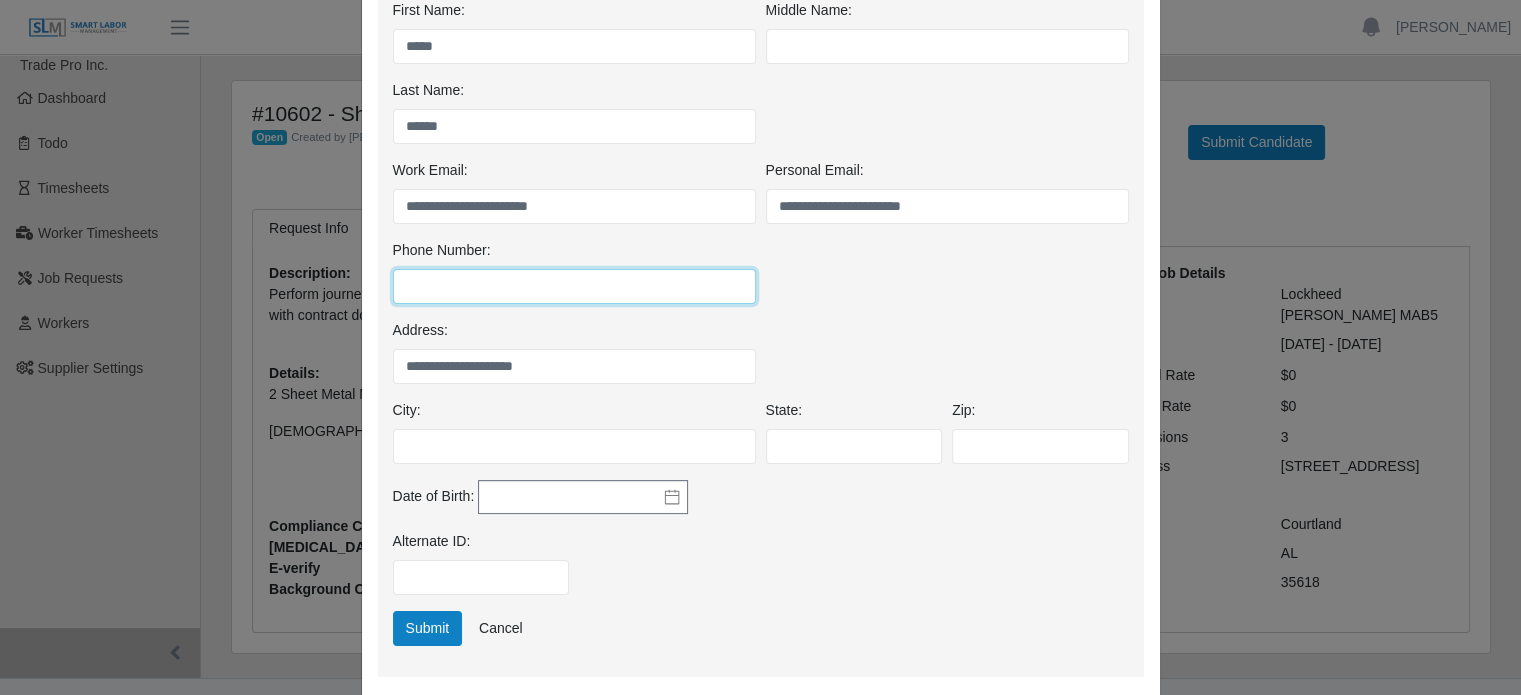 click on "Phone Number:" at bounding box center [574, 286] 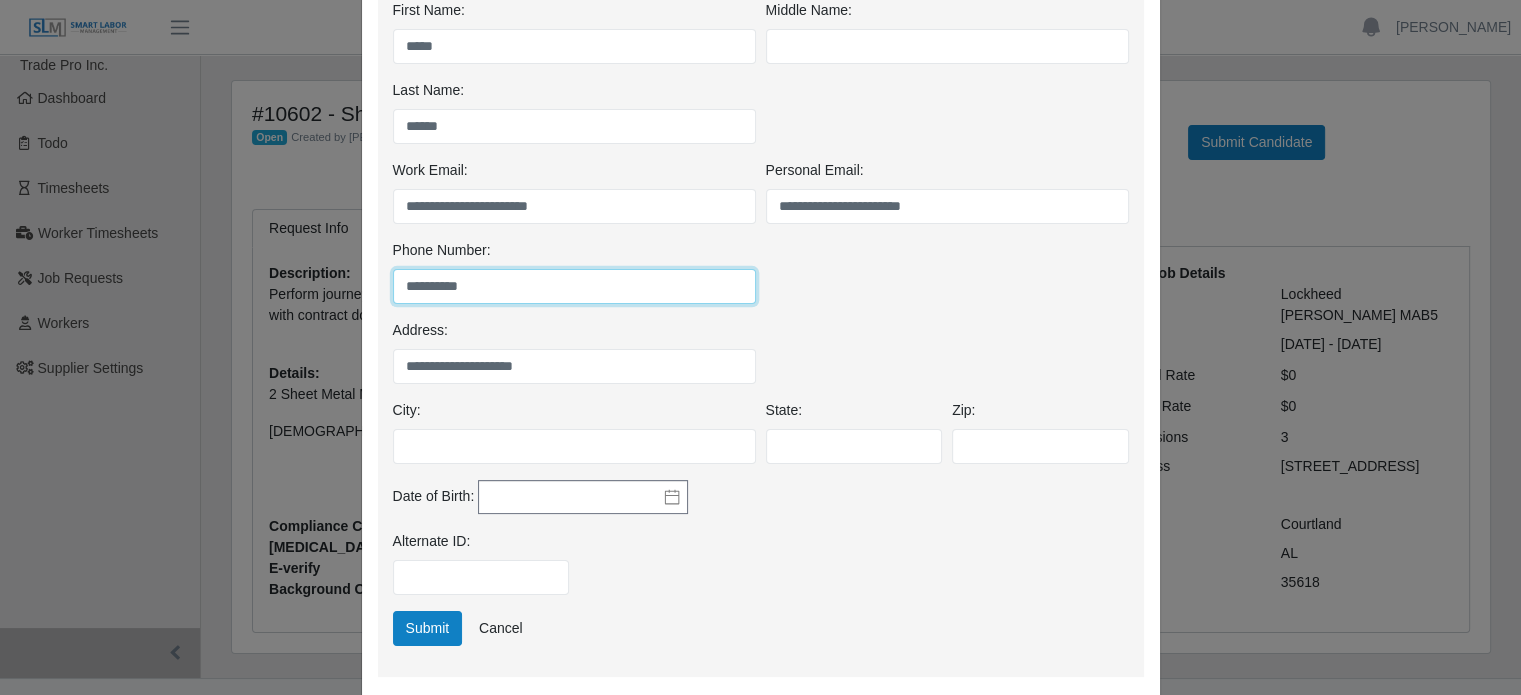 type on "**********" 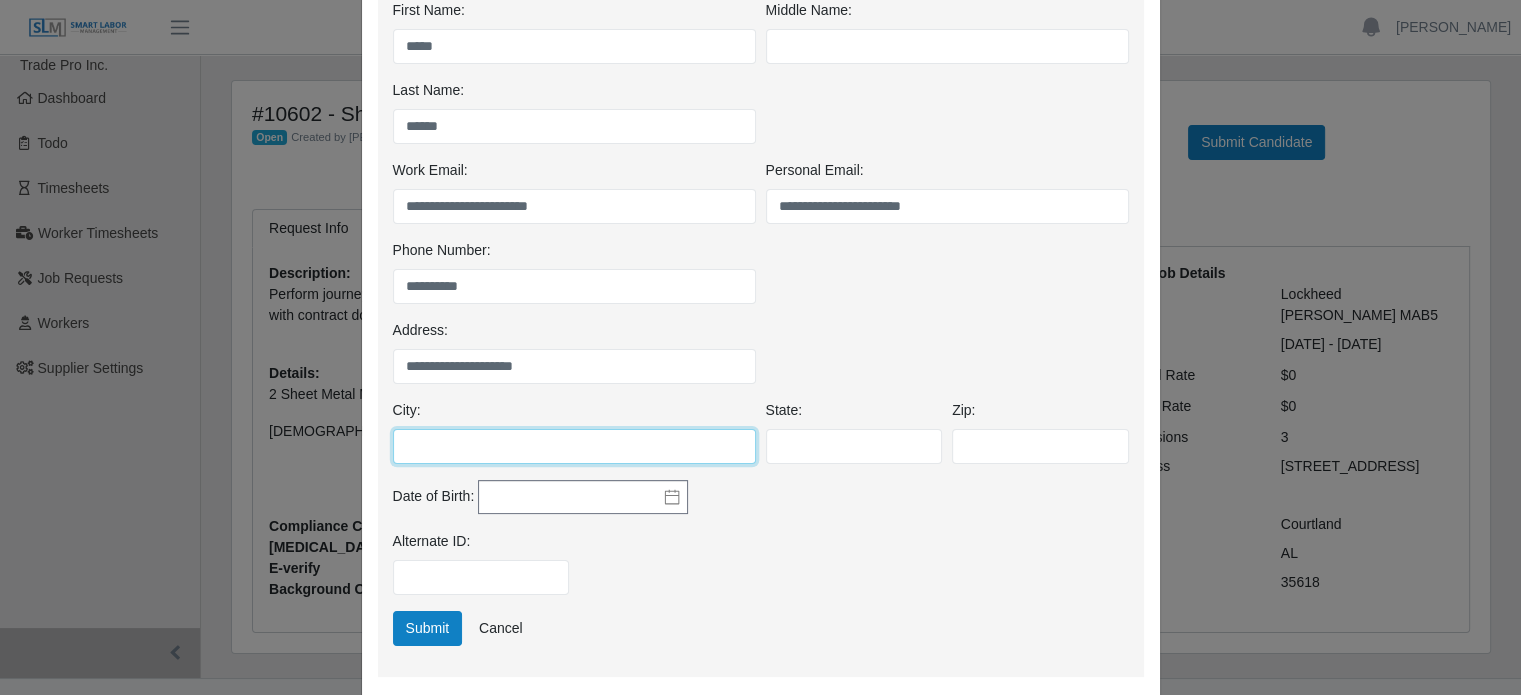 click on "City:" at bounding box center (574, 446) 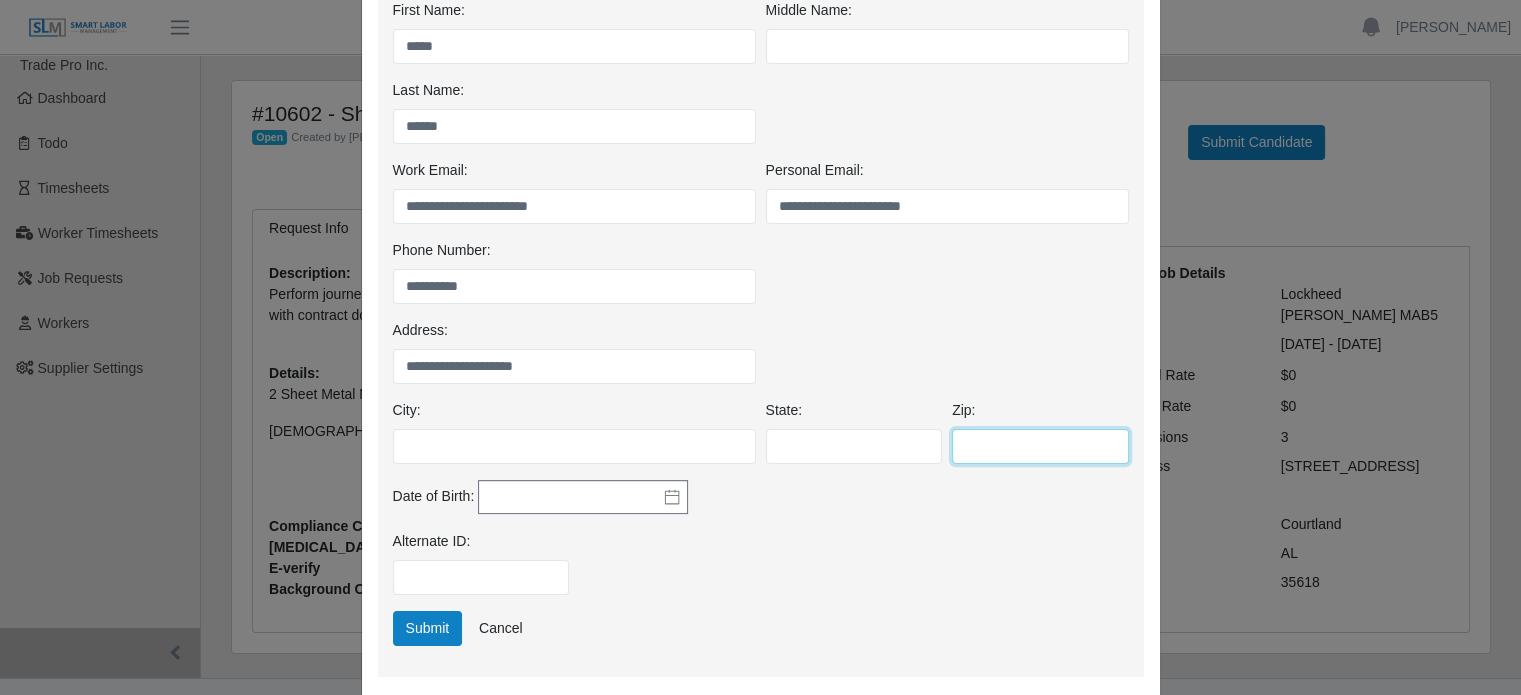 drag, startPoint x: 442, startPoint y: 443, endPoint x: 1000, endPoint y: 440, distance: 558.00806 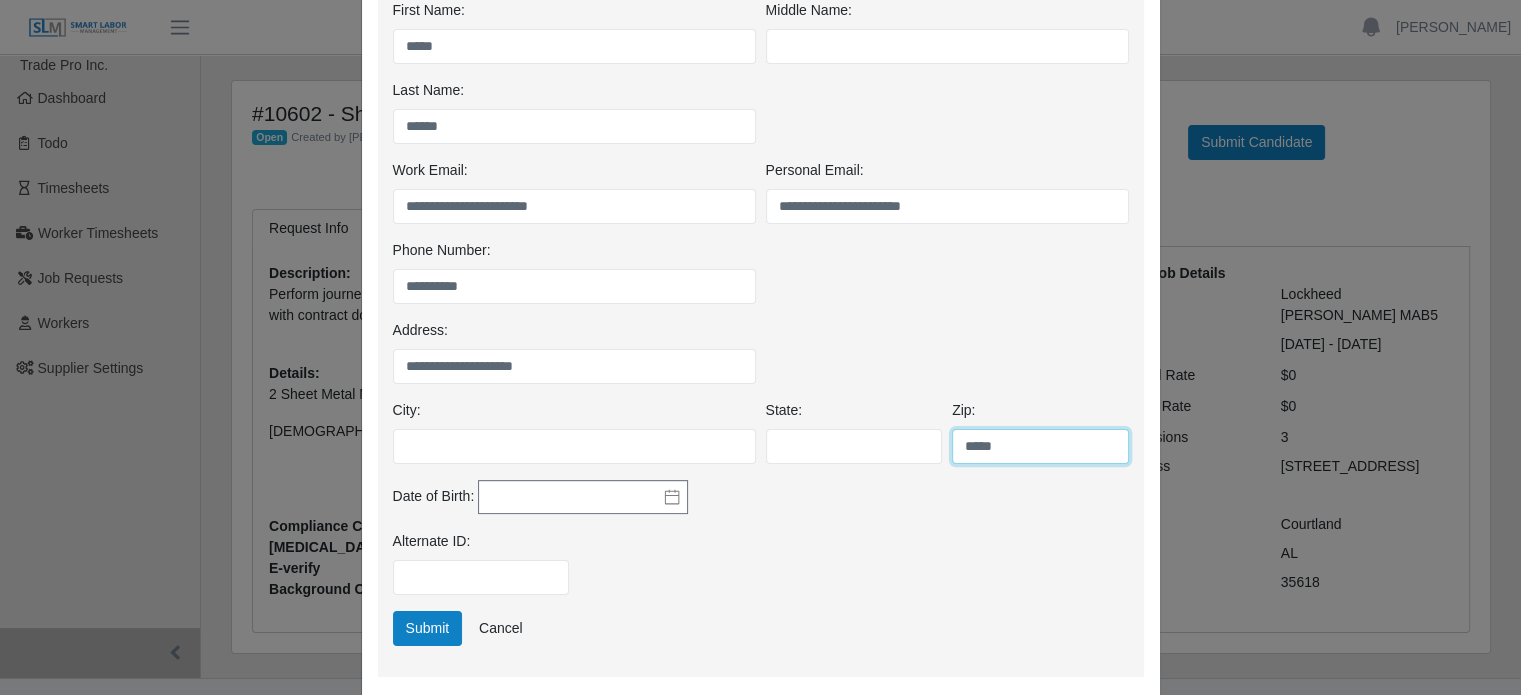 type on "*****" 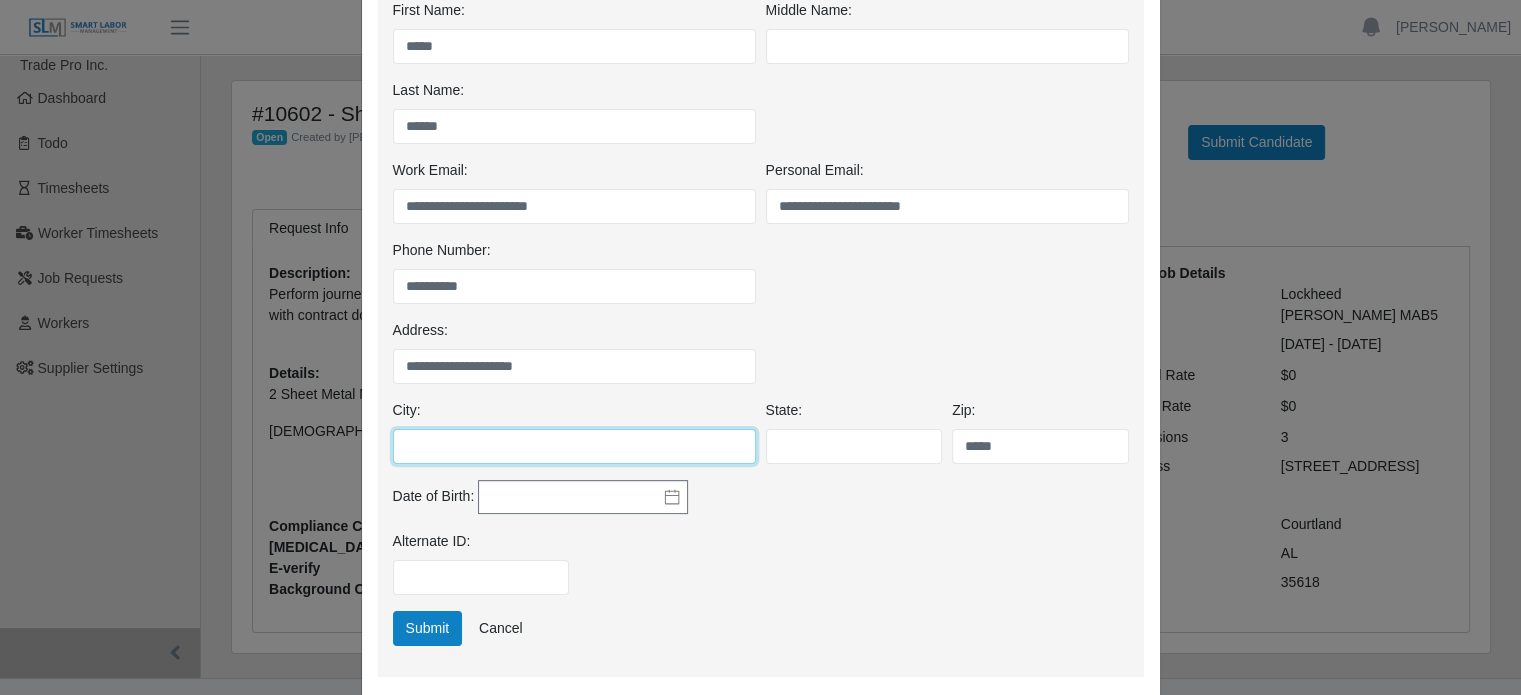 click on "City:" at bounding box center (574, 446) 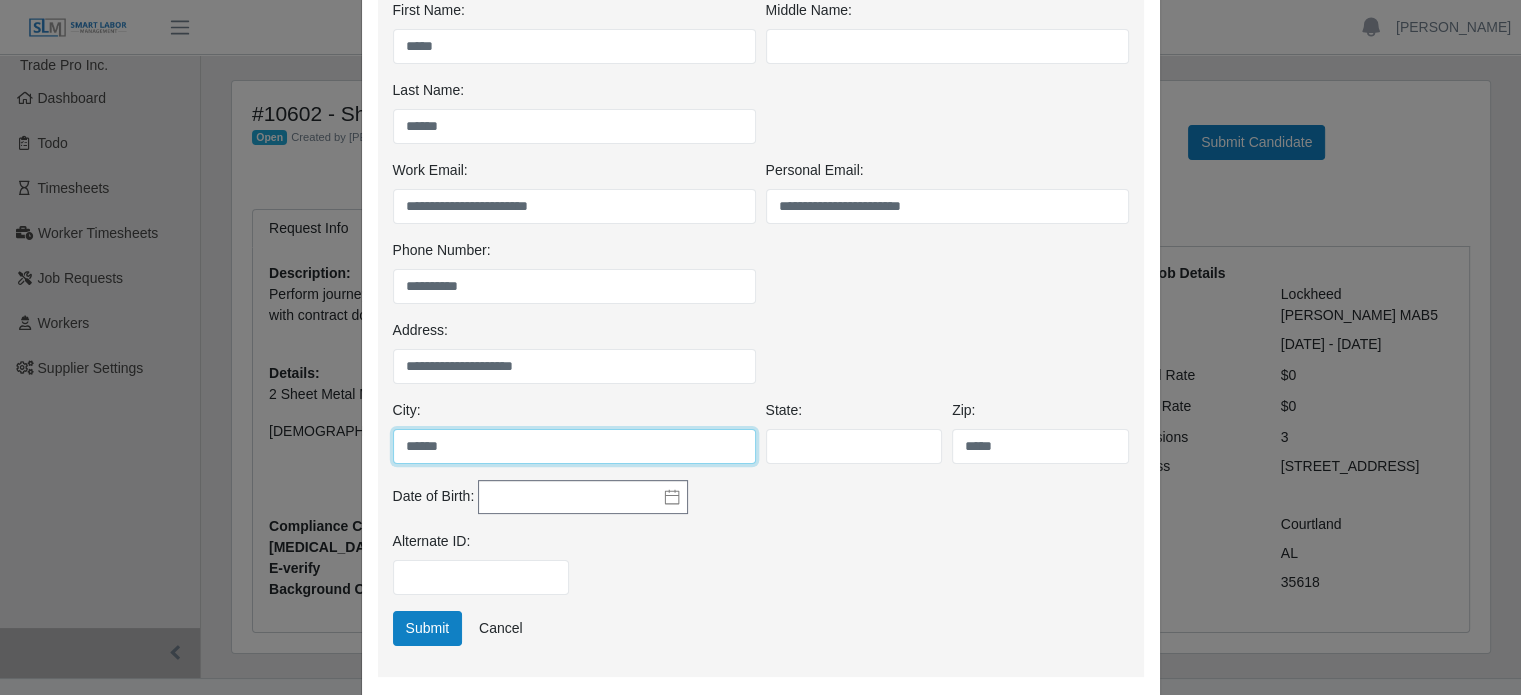 type on "******" 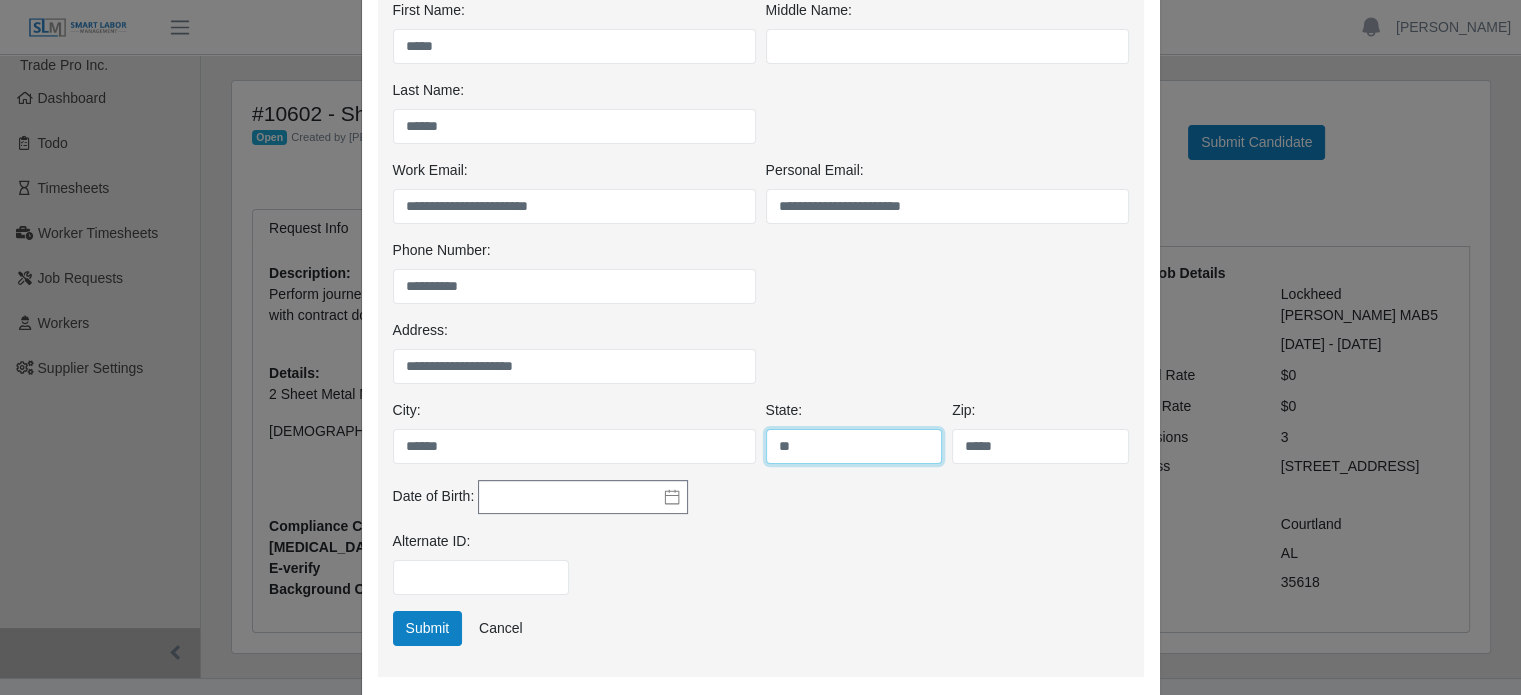 type on "**" 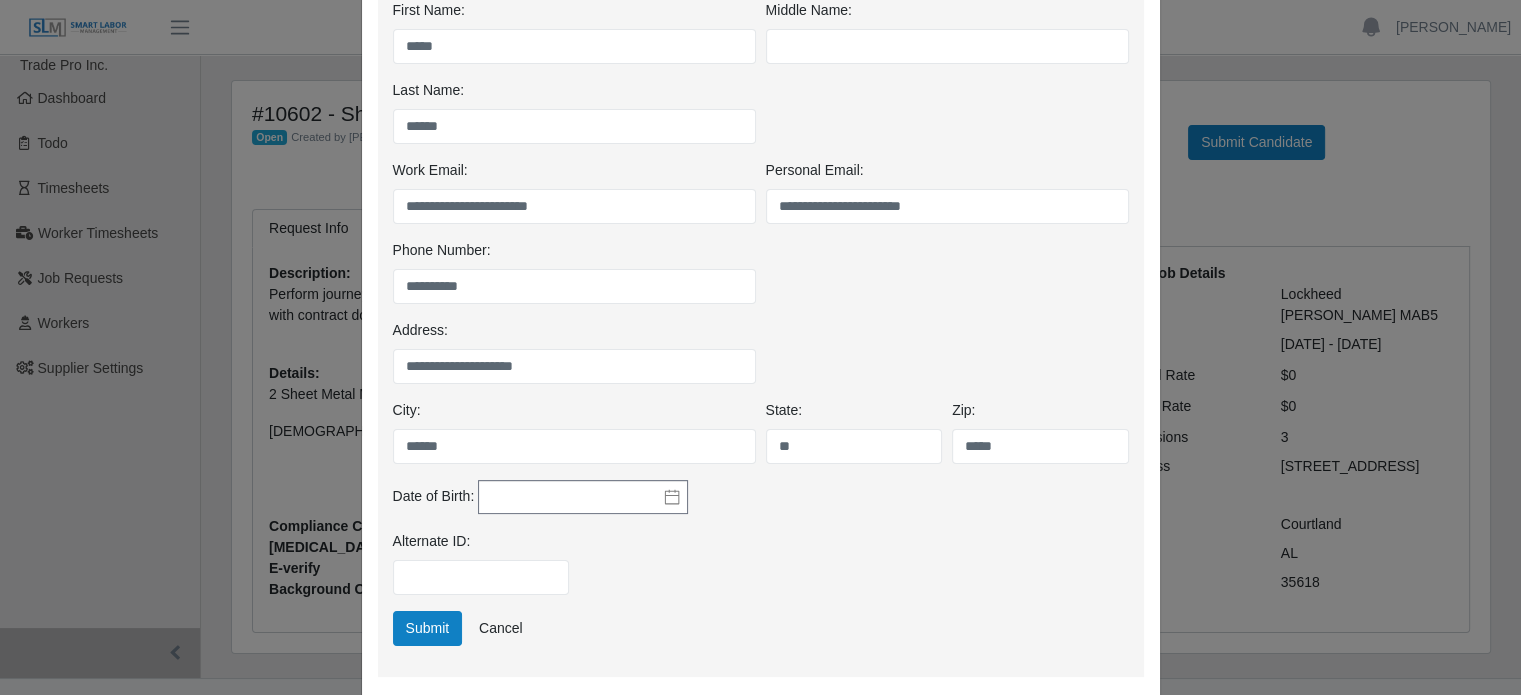 click 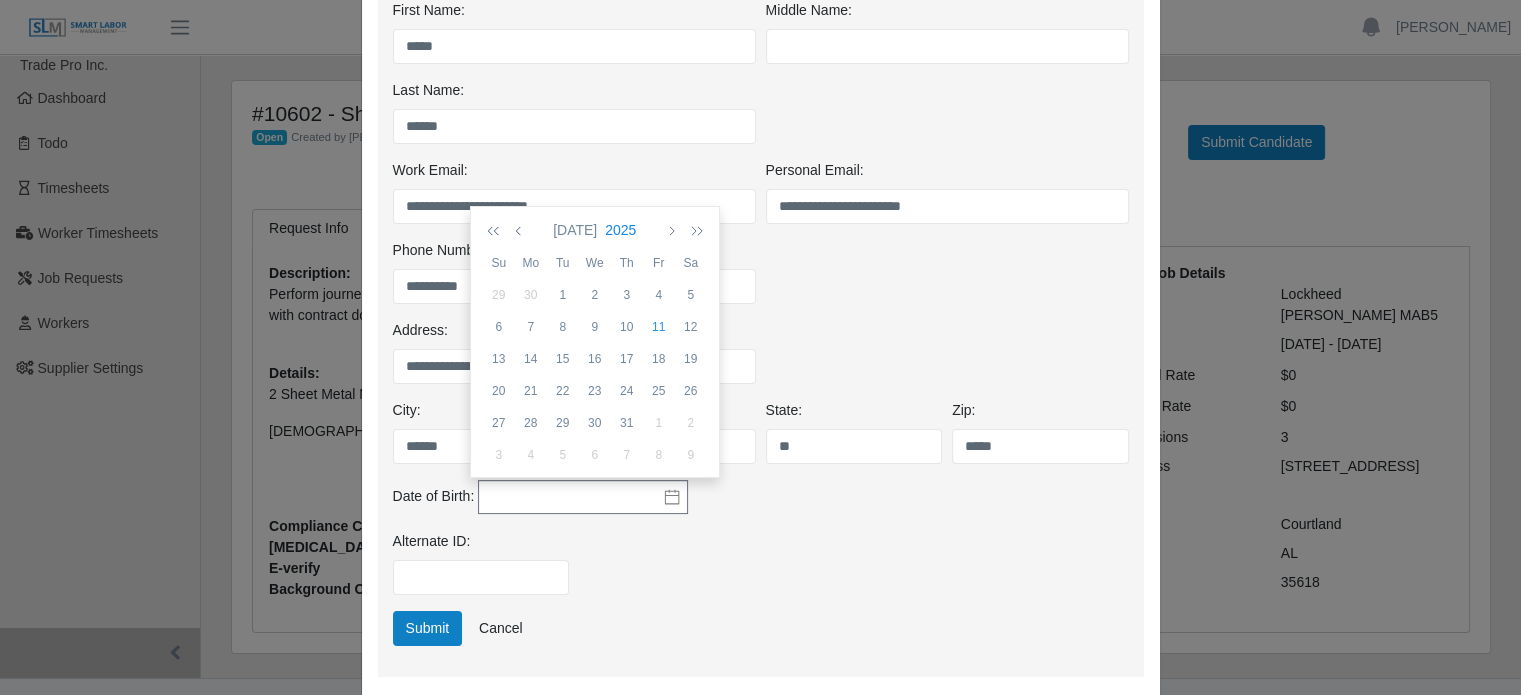 click on "2025" 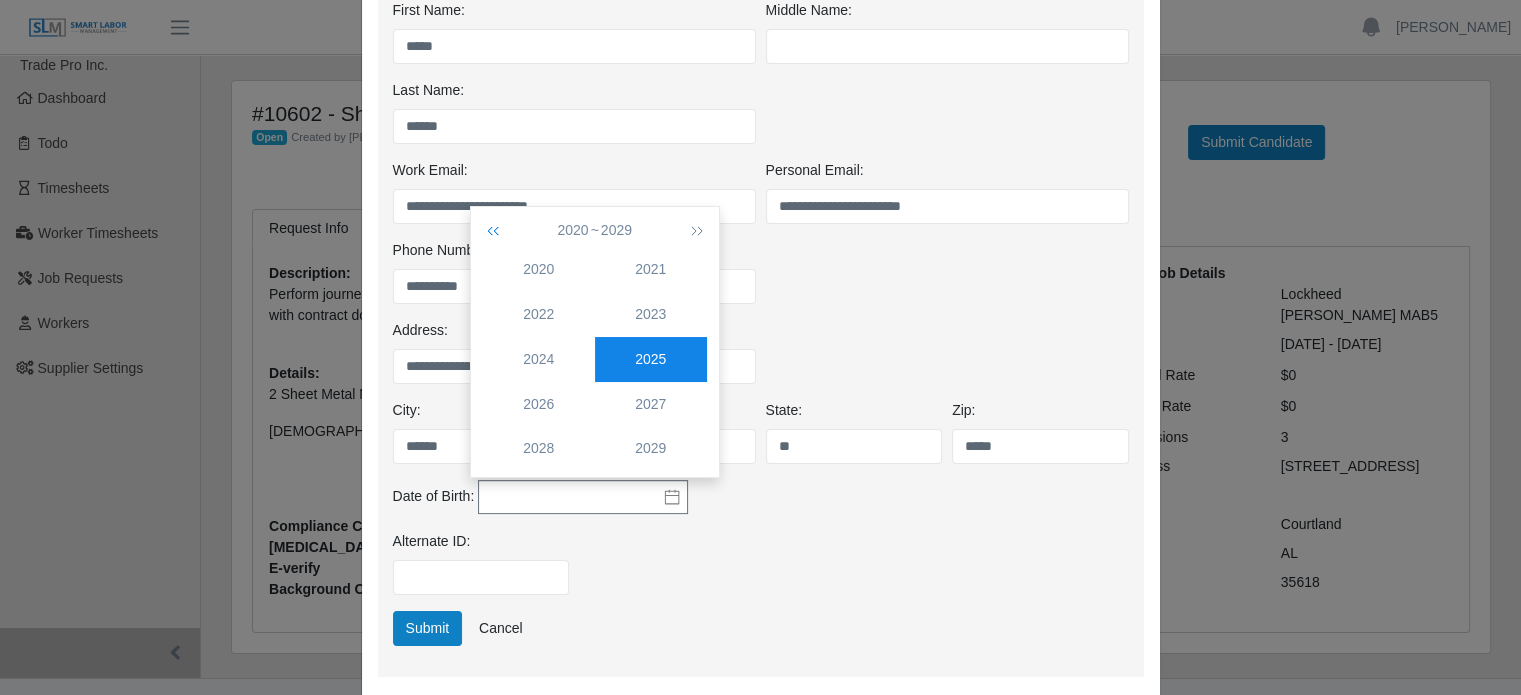 click at bounding box center (497, 230) 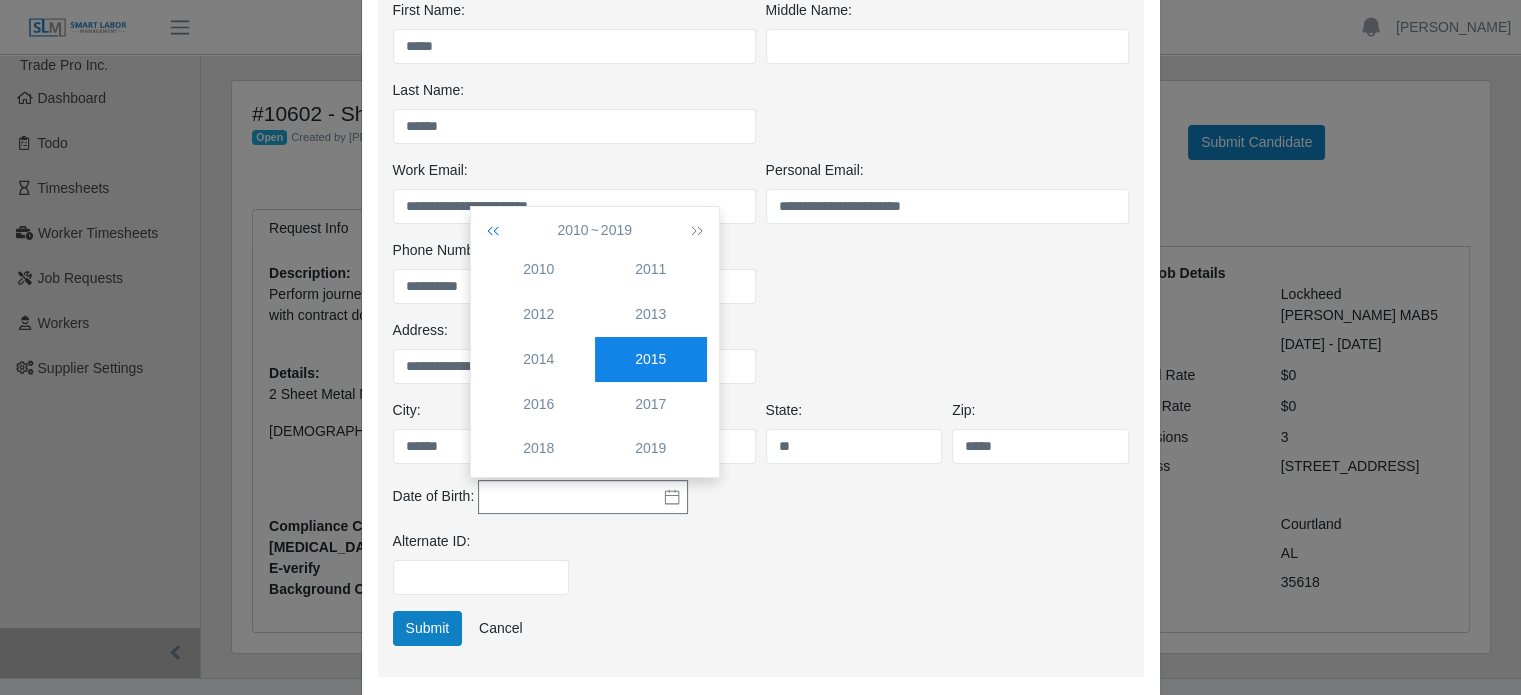 click at bounding box center [497, 230] 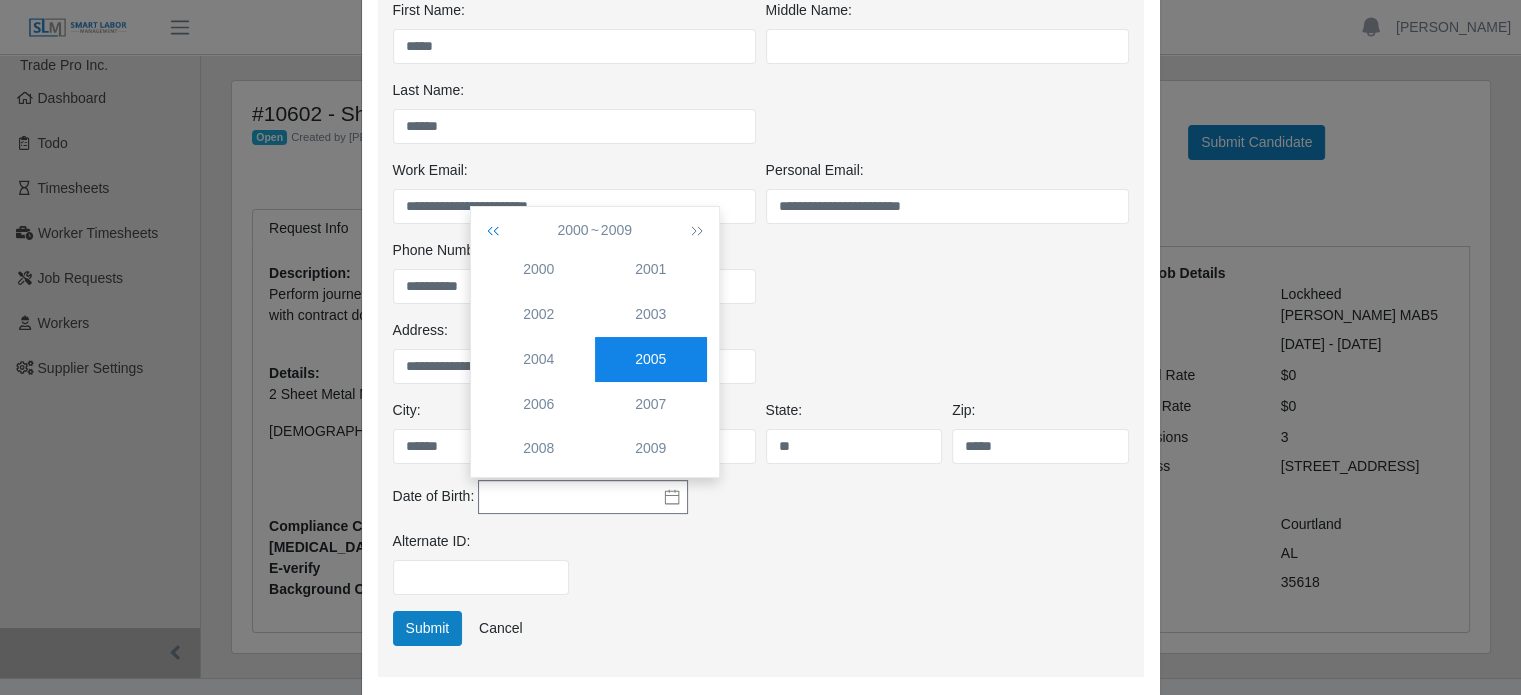 click at bounding box center [497, 230] 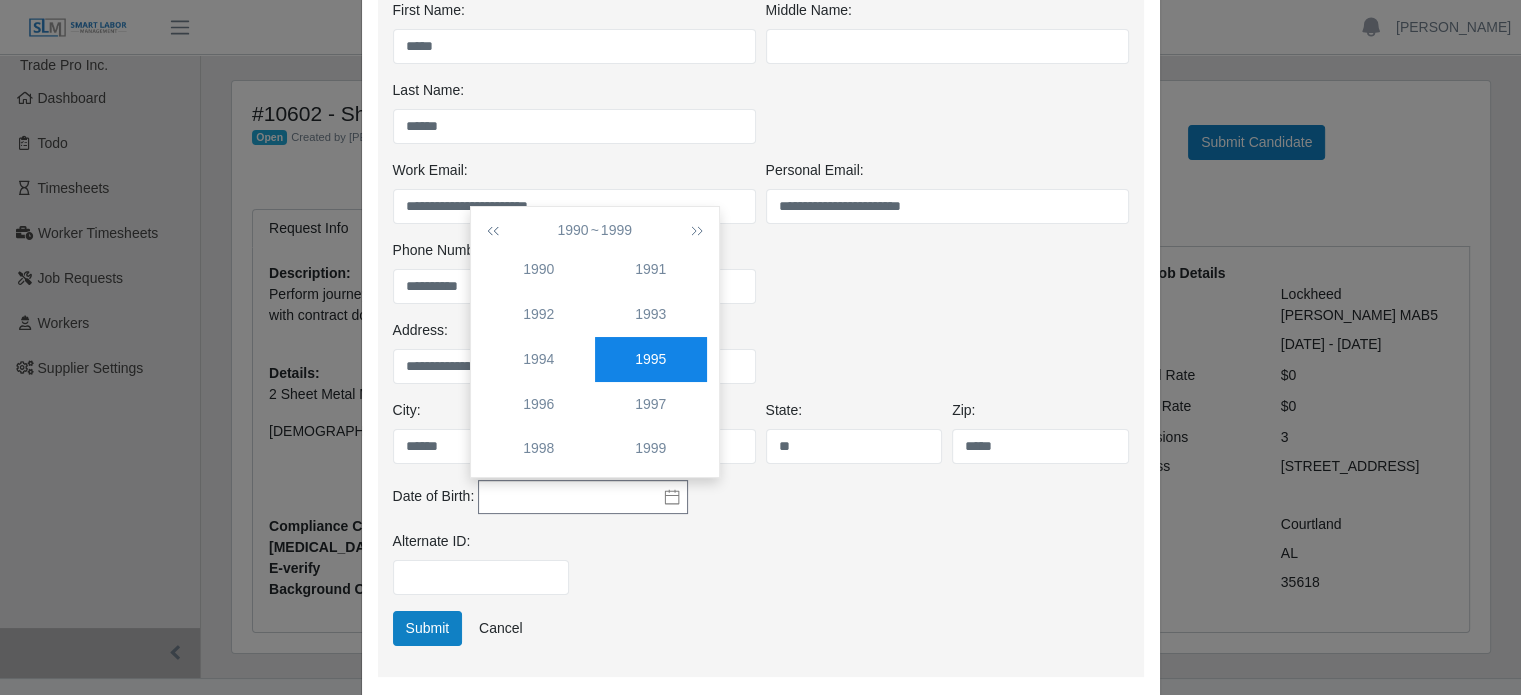 click on "1995" at bounding box center (651, 359) 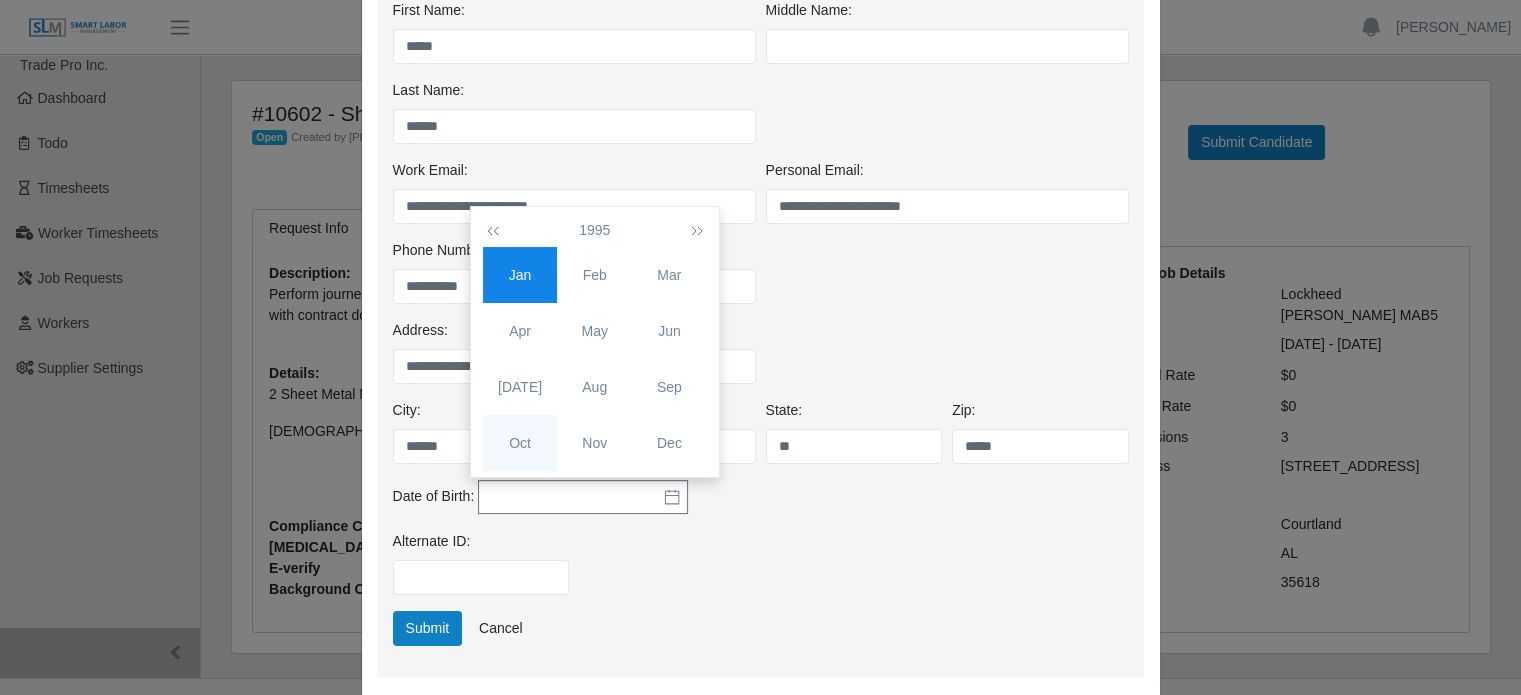 click on "Oct" at bounding box center (520, 443) 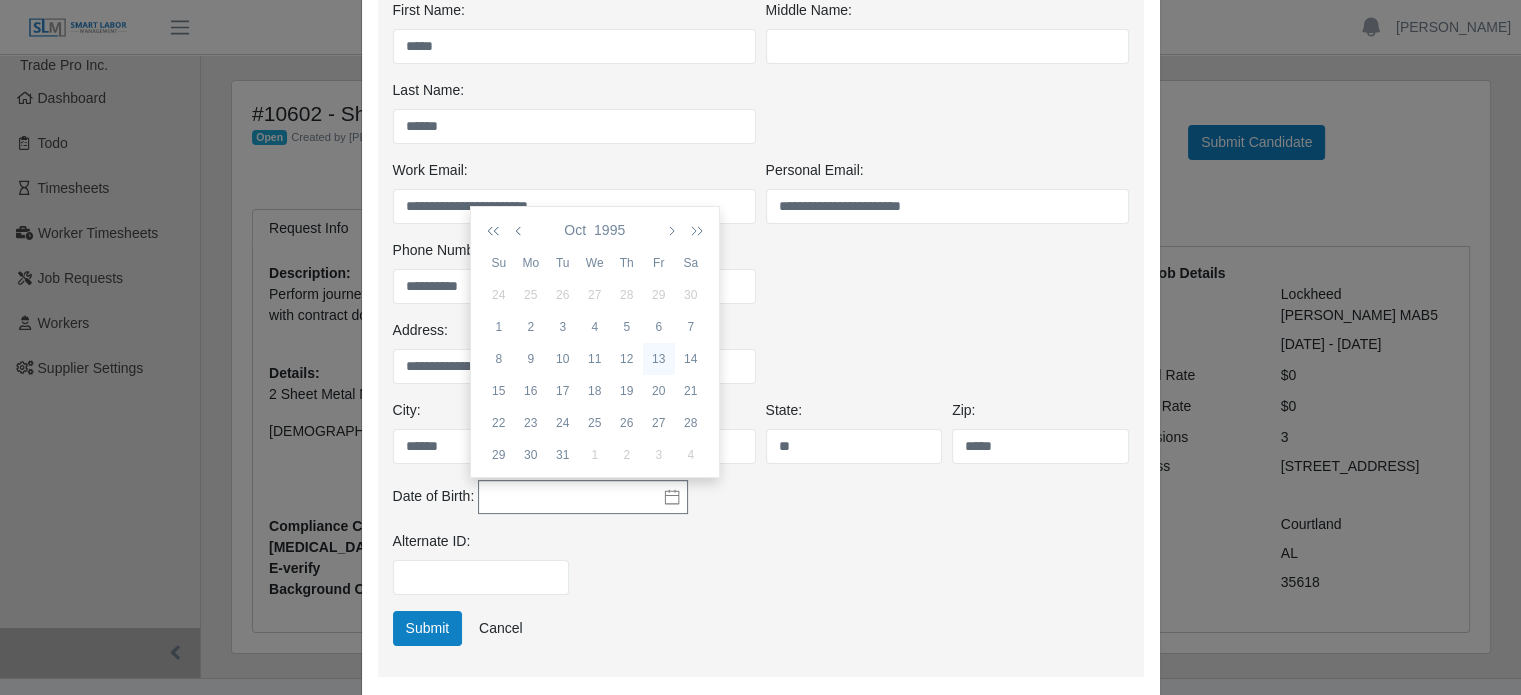 click on "13" at bounding box center (659, 359) 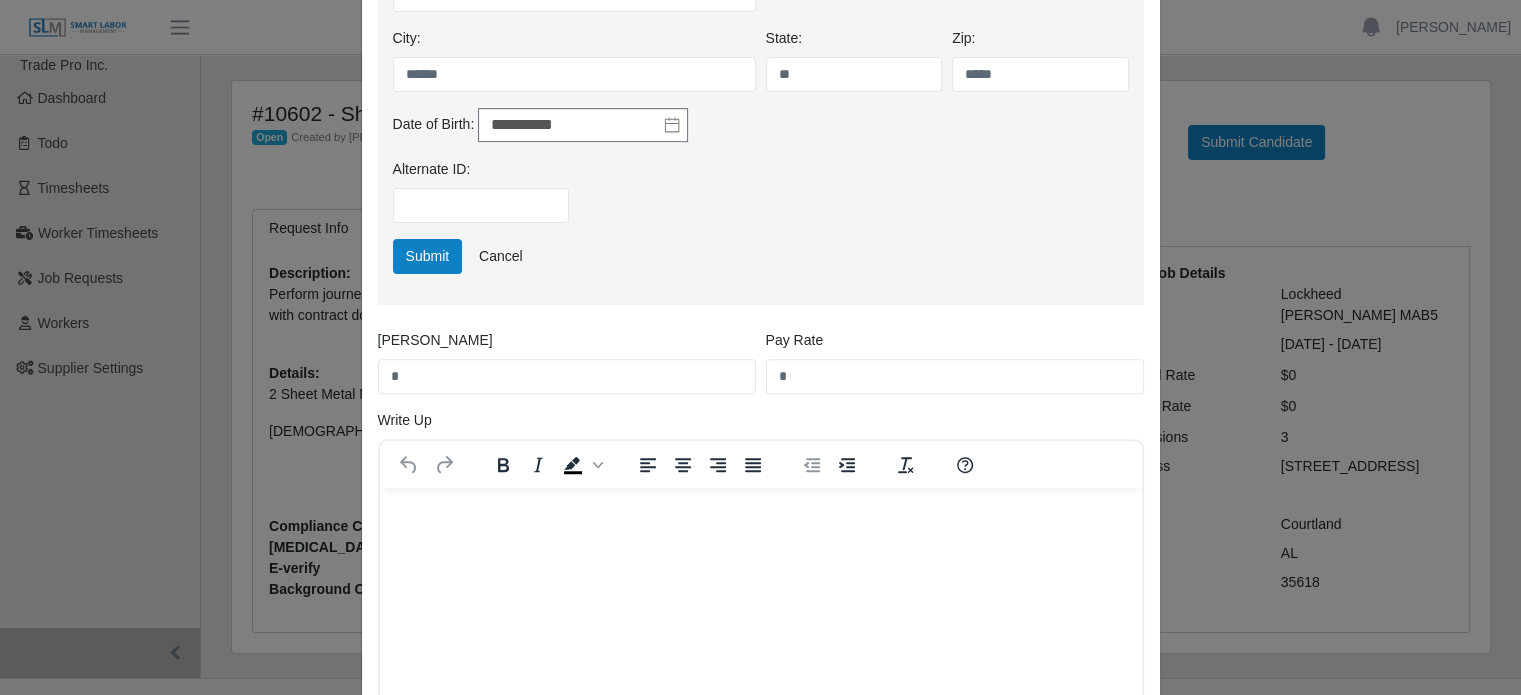 scroll, scrollTop: 800, scrollLeft: 0, axis: vertical 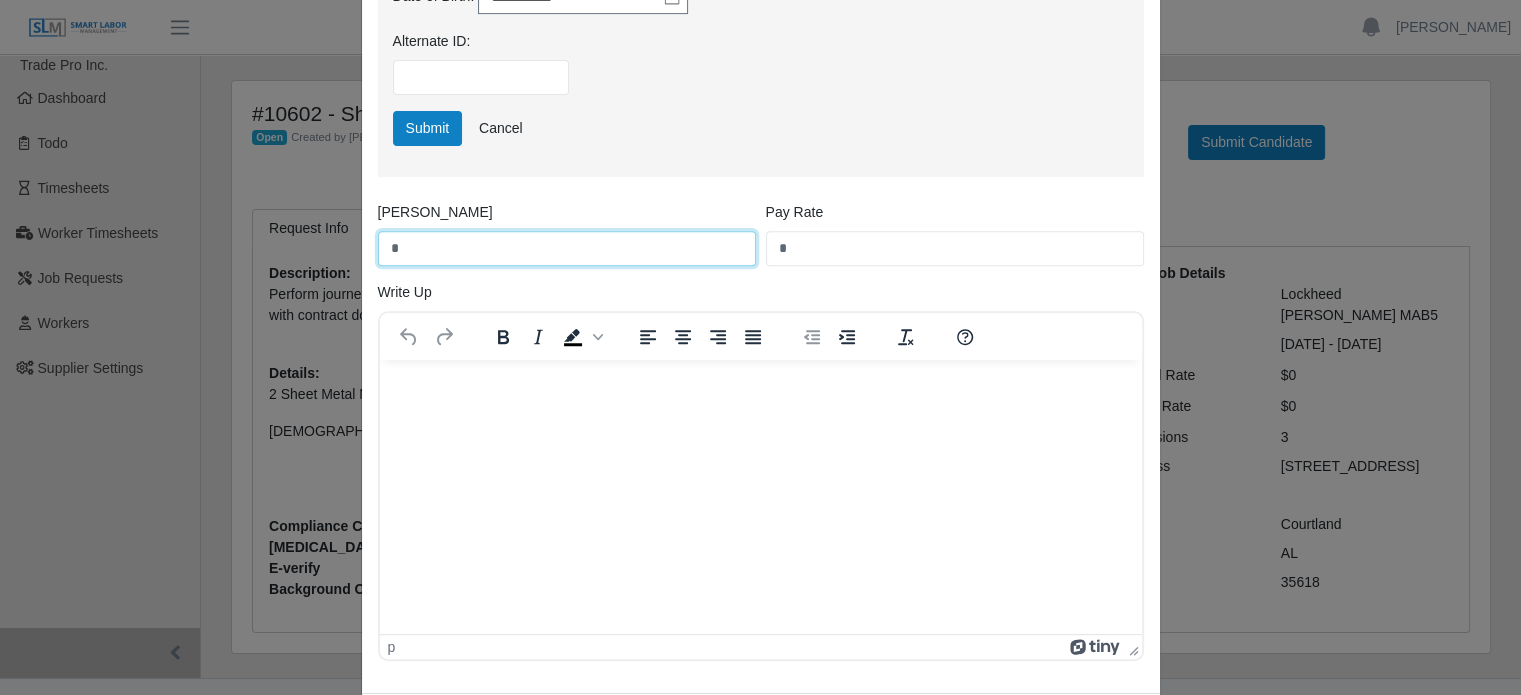 click on "*" at bounding box center (567, 248) 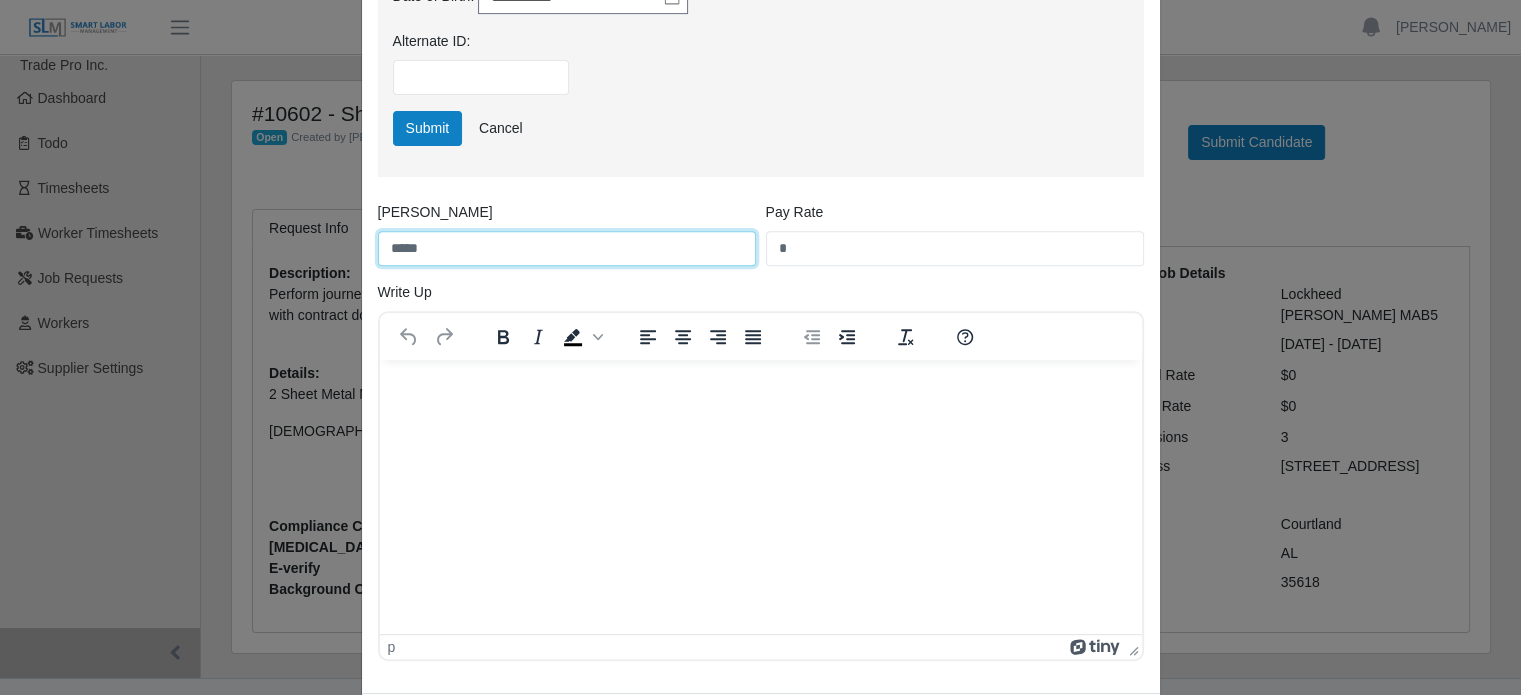 type on "*****" 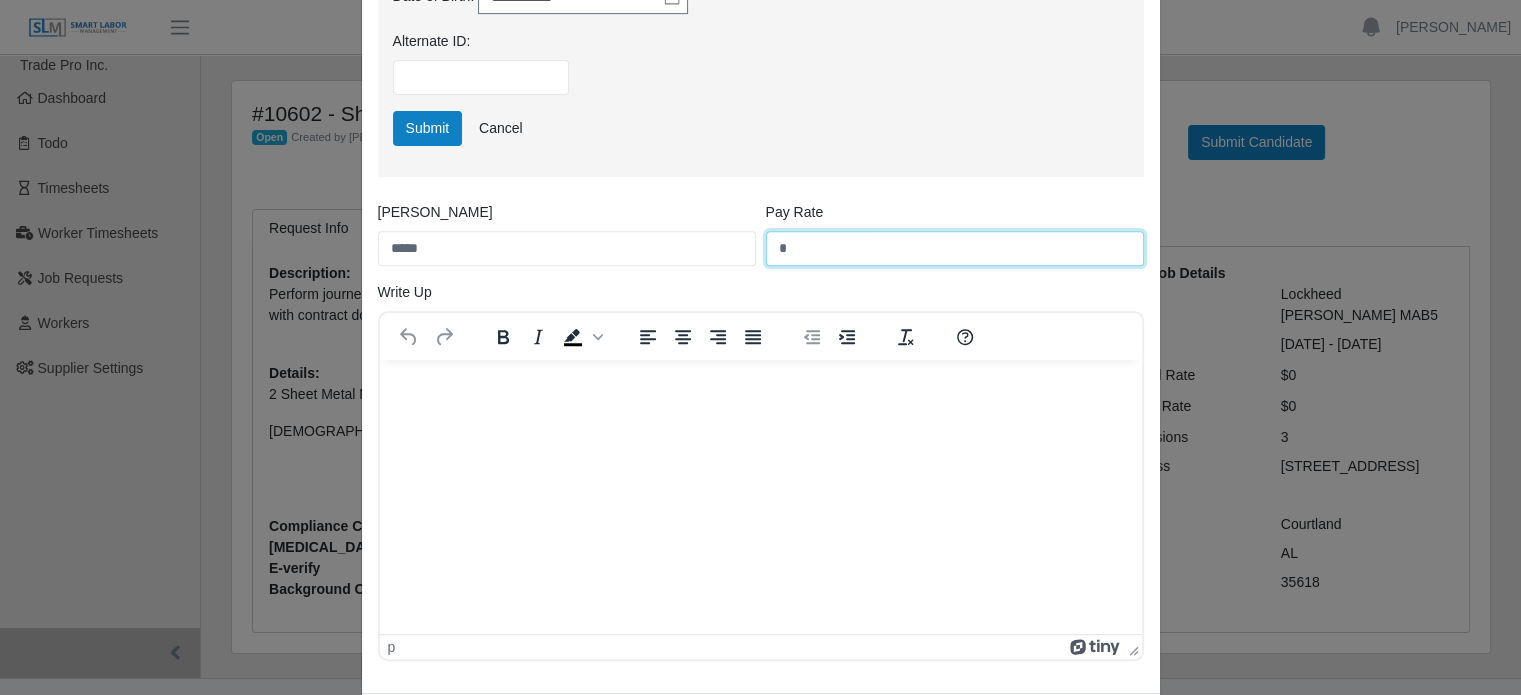 click on "*" at bounding box center (955, 248) 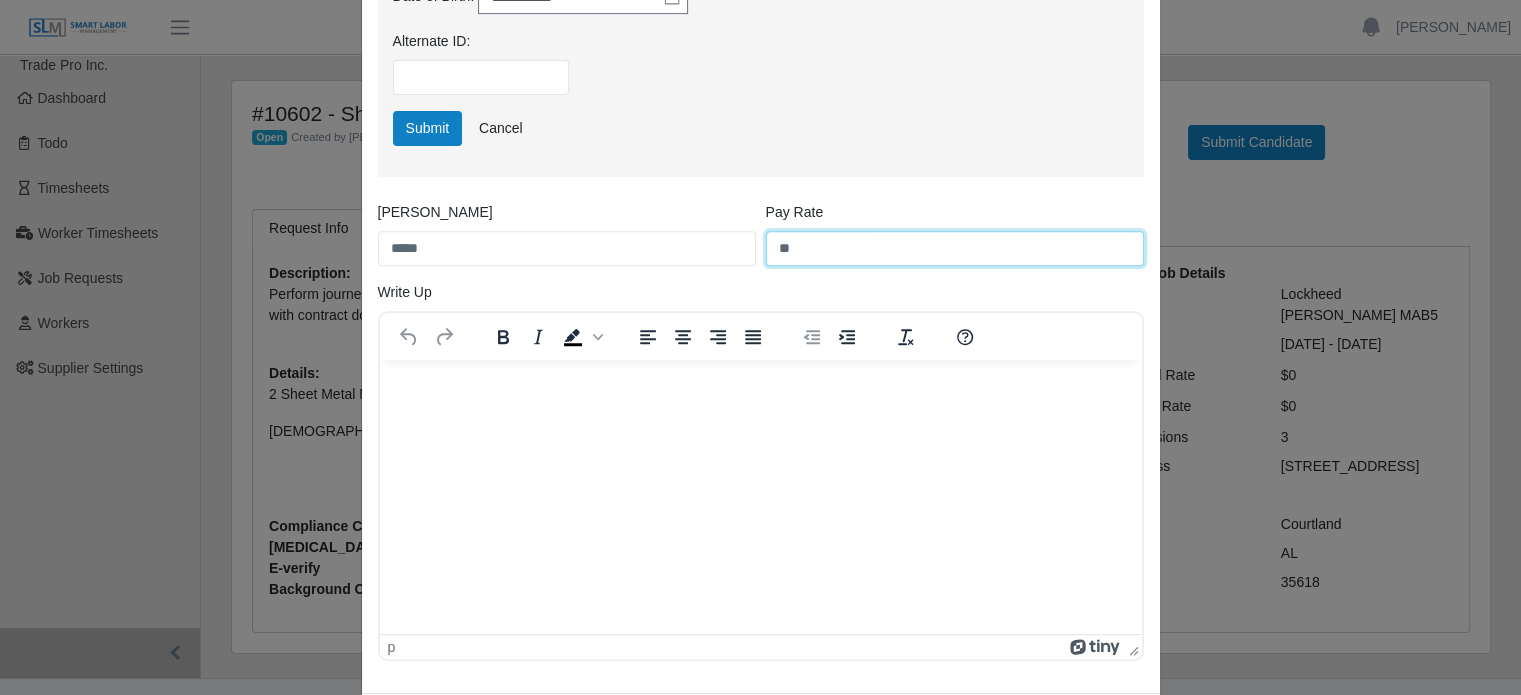 type on "**" 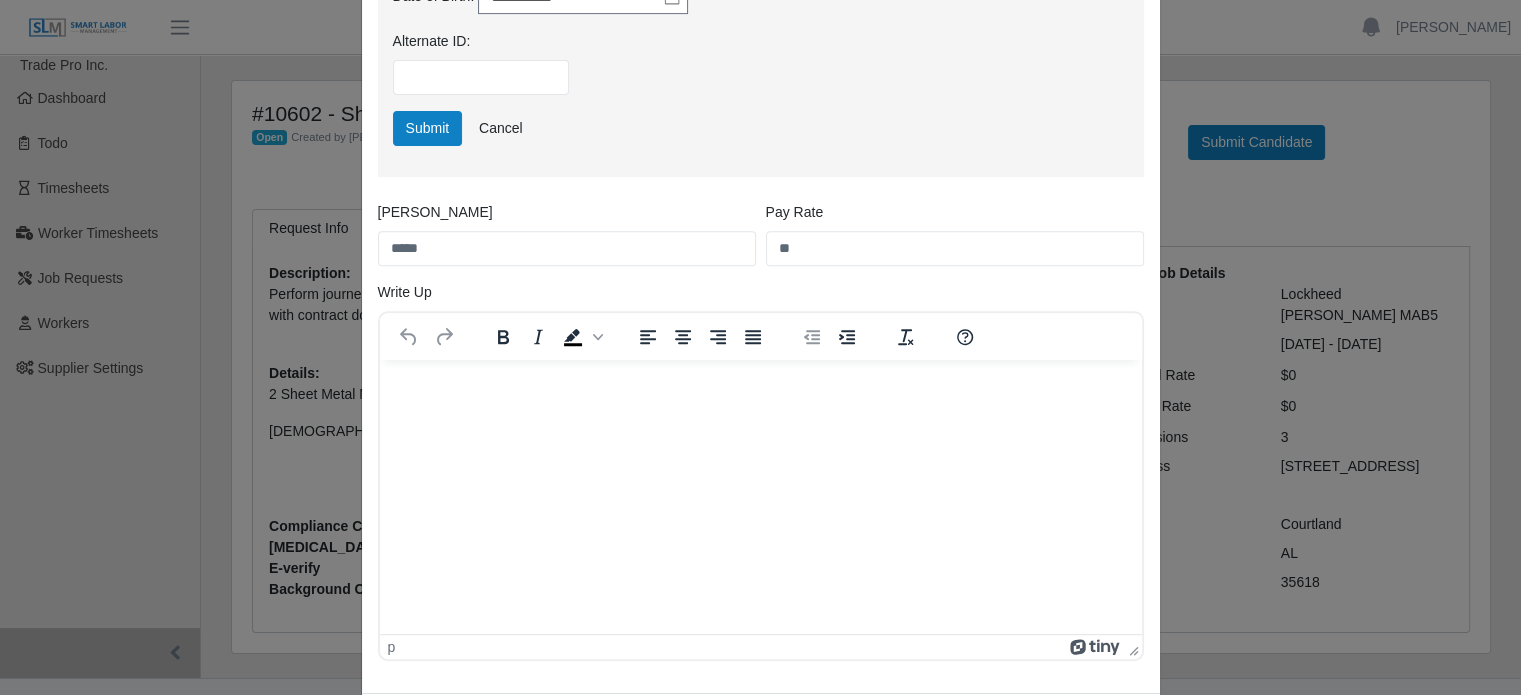 click at bounding box center (760, 387) 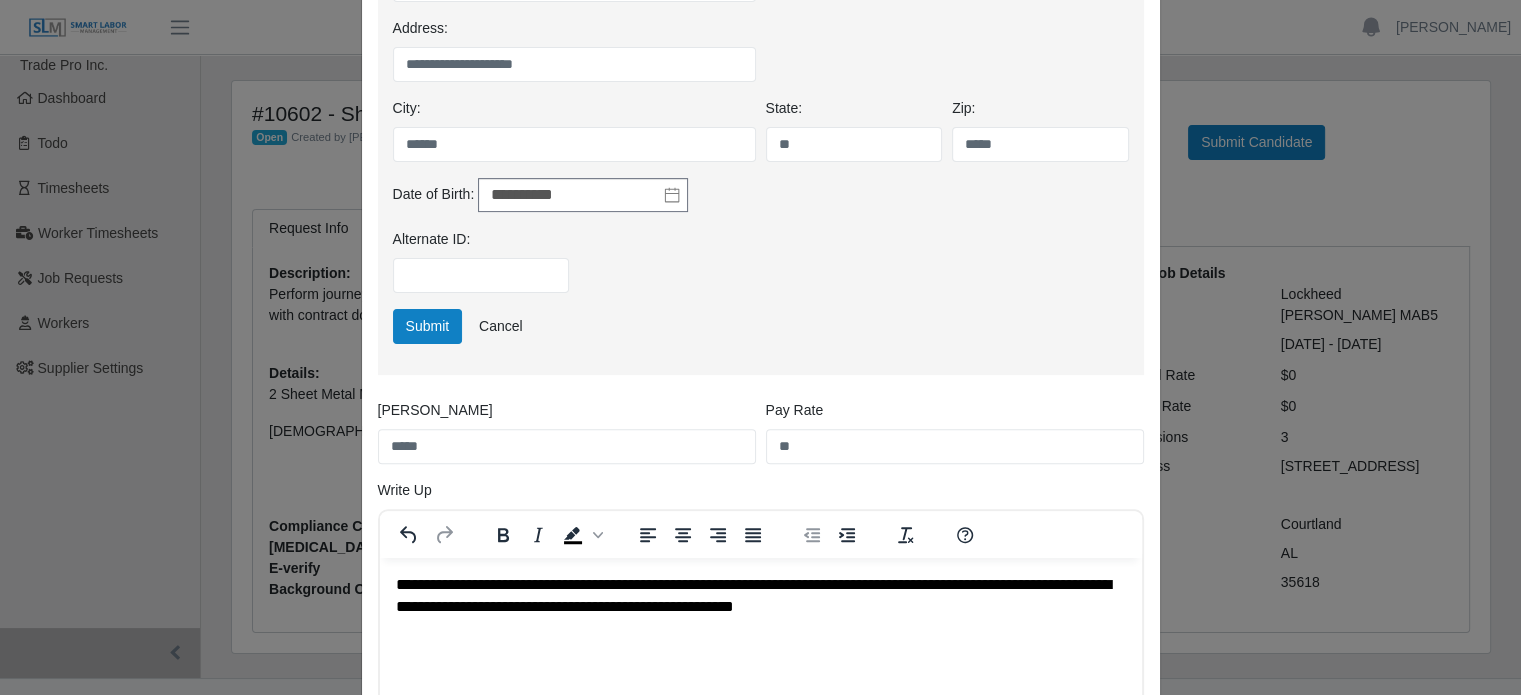 scroll, scrollTop: 902, scrollLeft: 0, axis: vertical 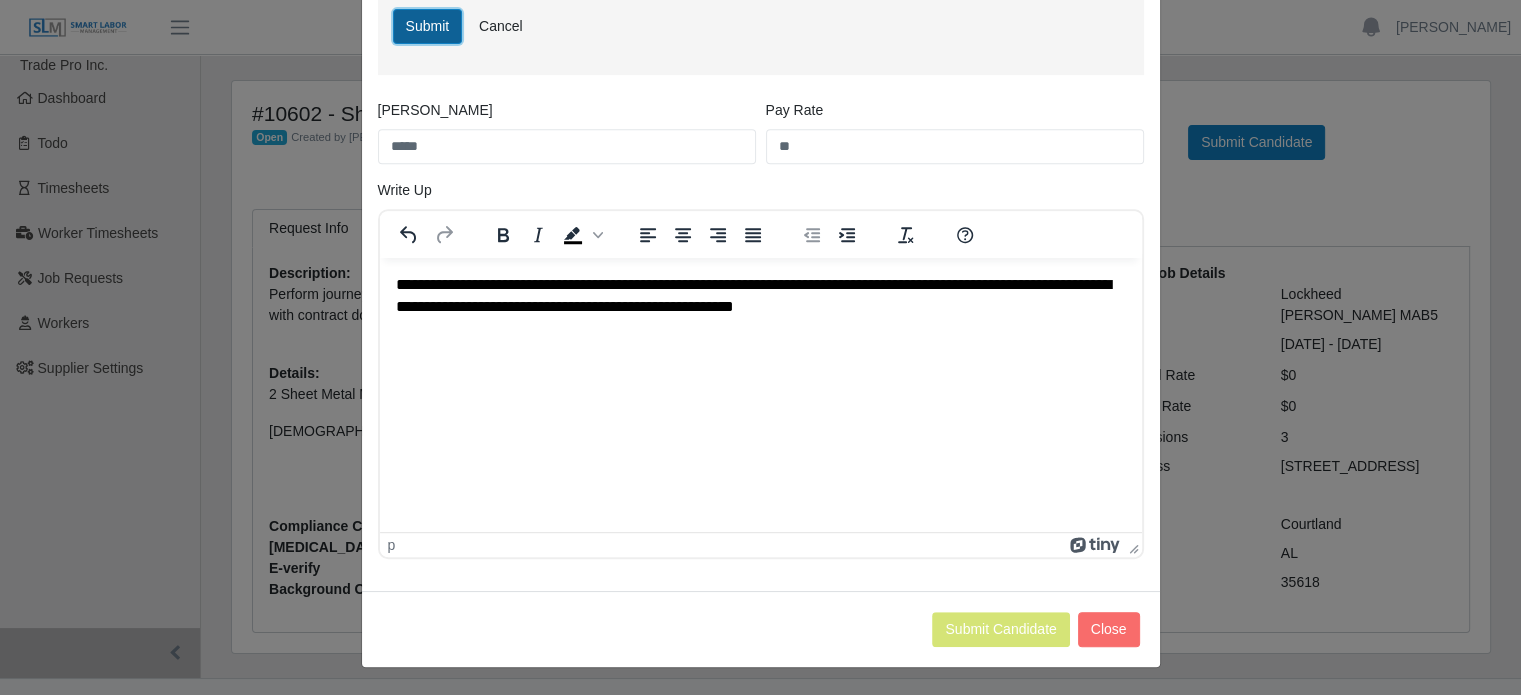 click on "Submit" at bounding box center (428, 26) 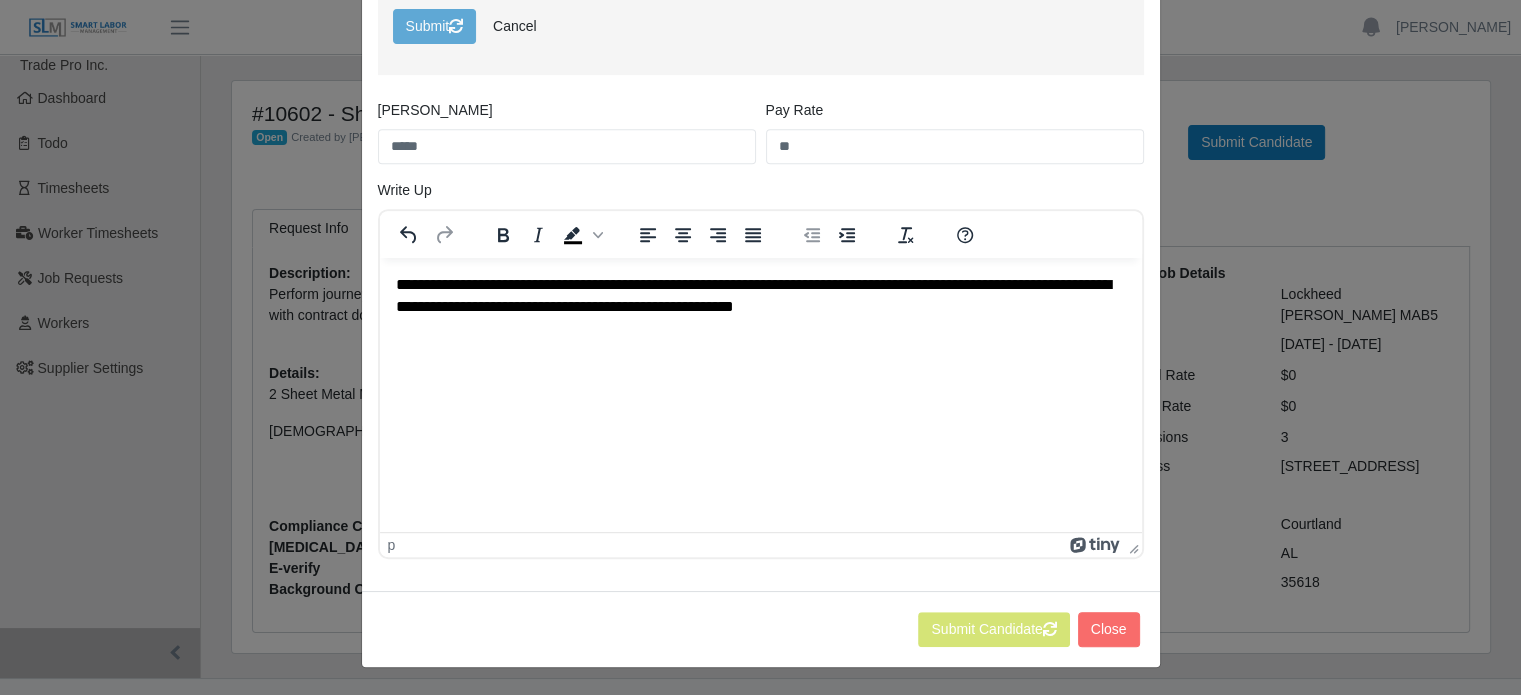 select on "*****" 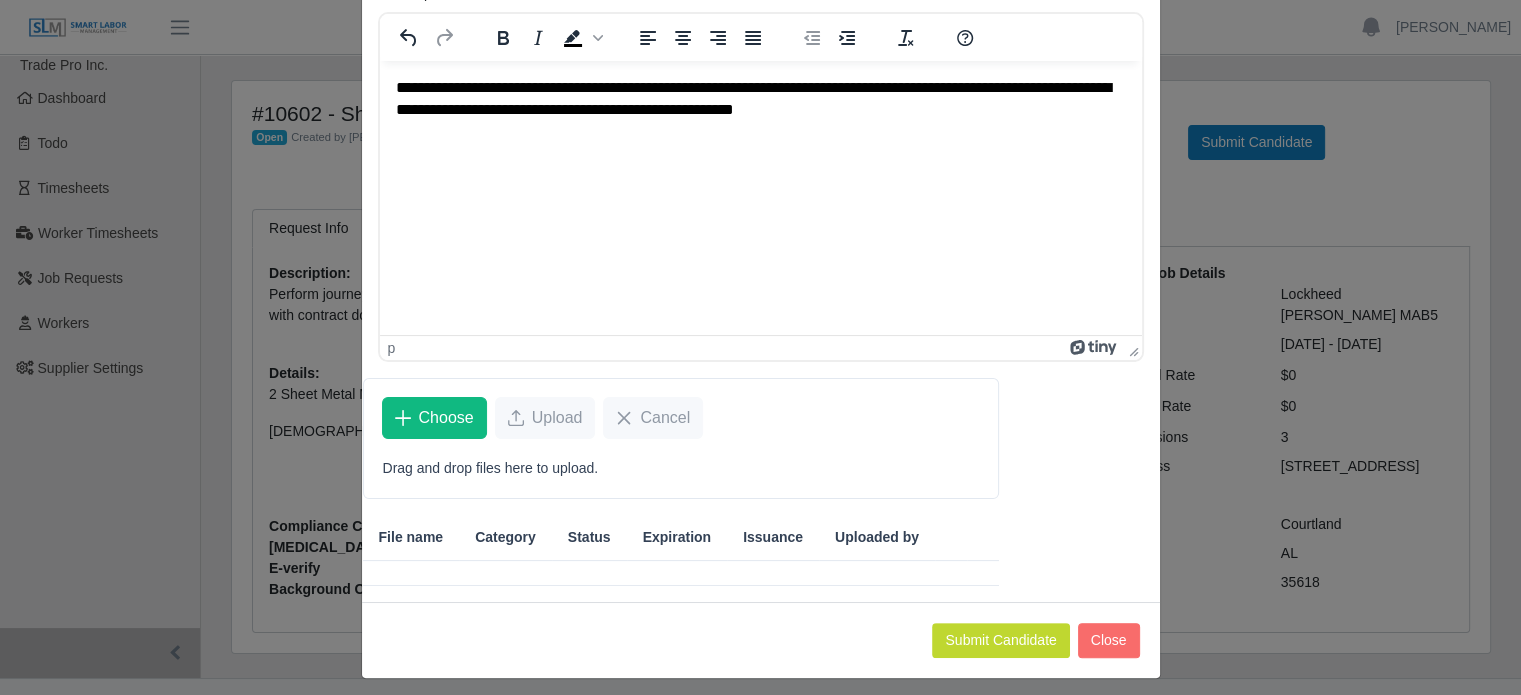scroll, scrollTop: 357, scrollLeft: 0, axis: vertical 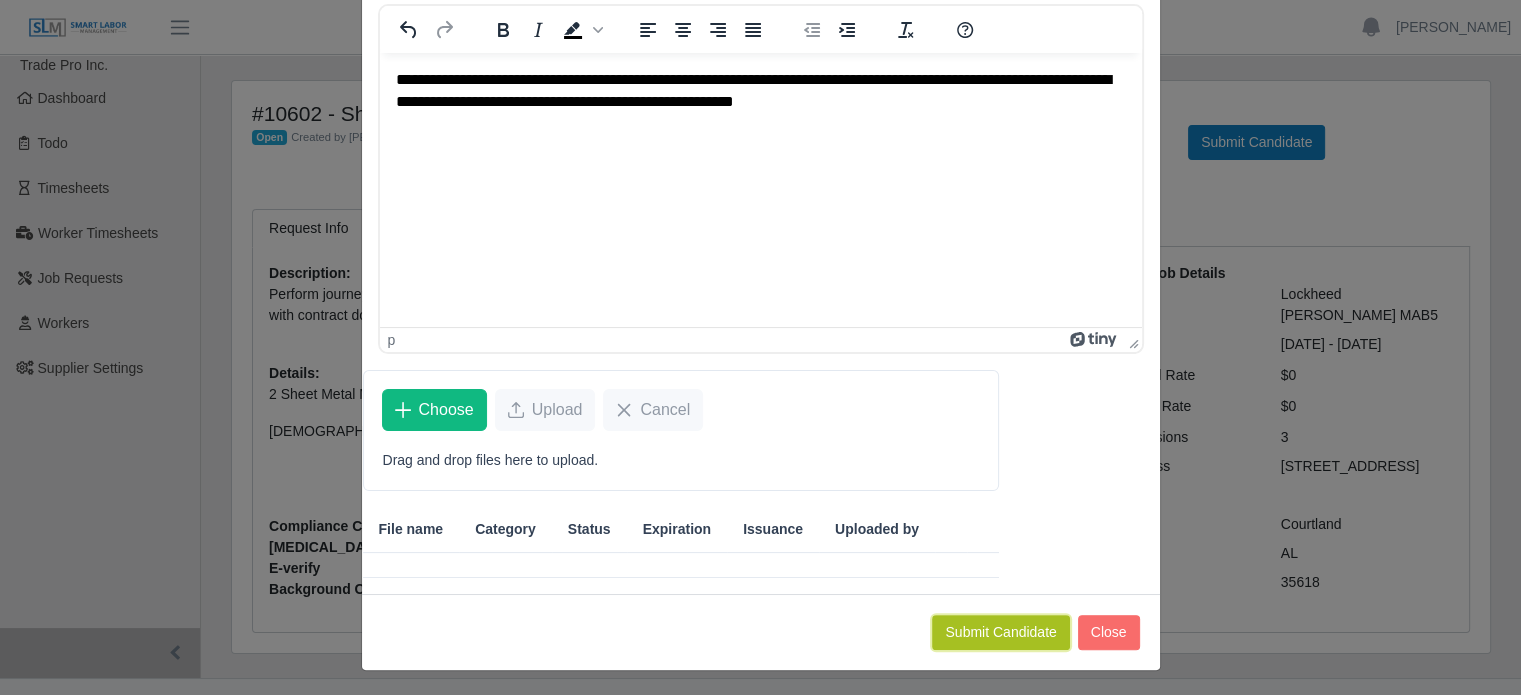 click on "Submit Candidate" 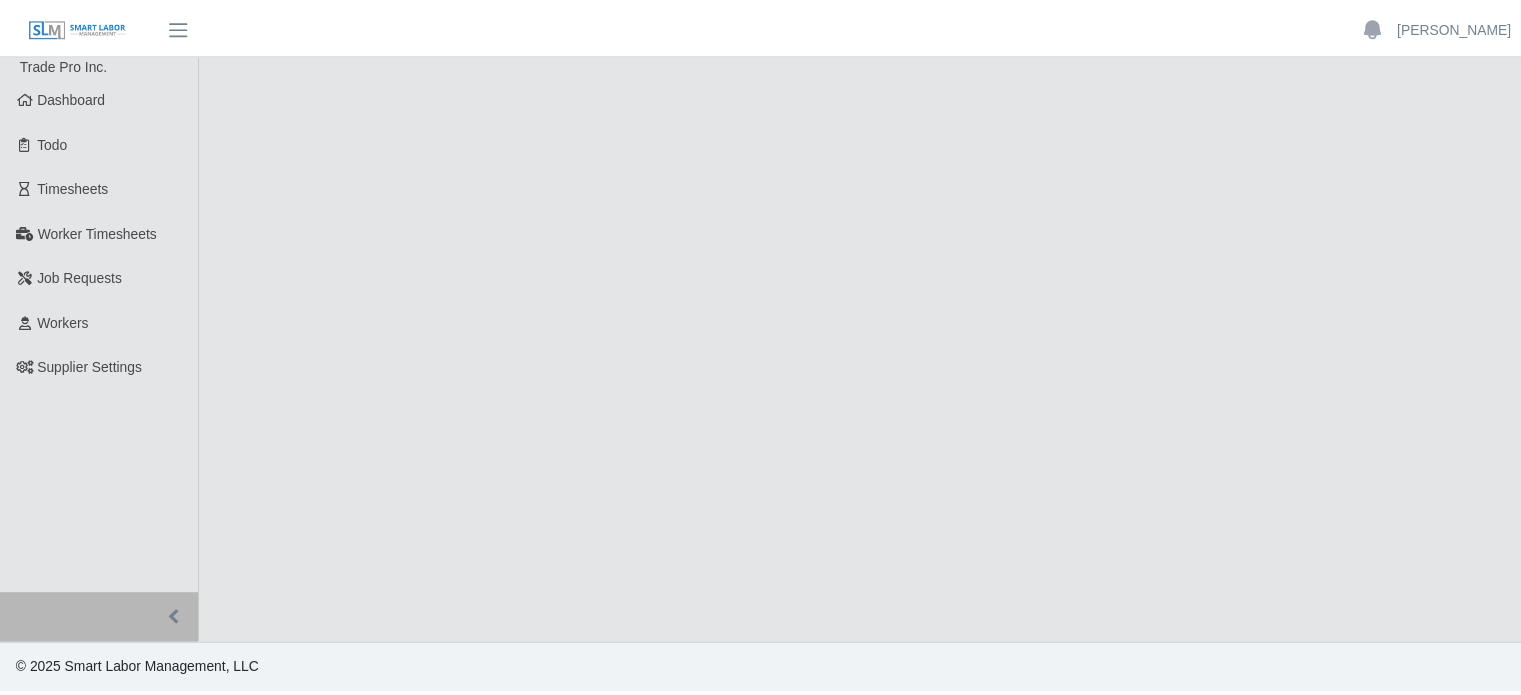 scroll, scrollTop: 0, scrollLeft: 0, axis: both 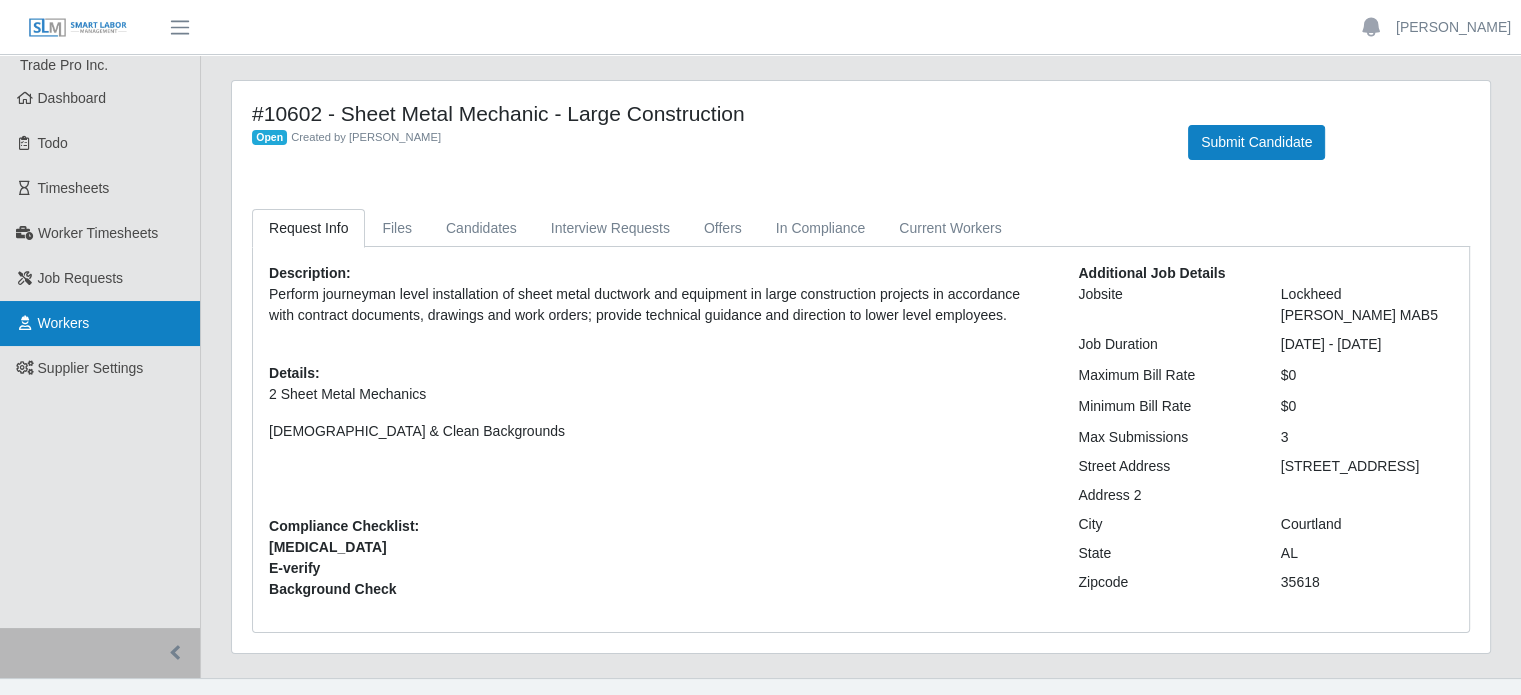 click on "Workers" at bounding box center (64, 323) 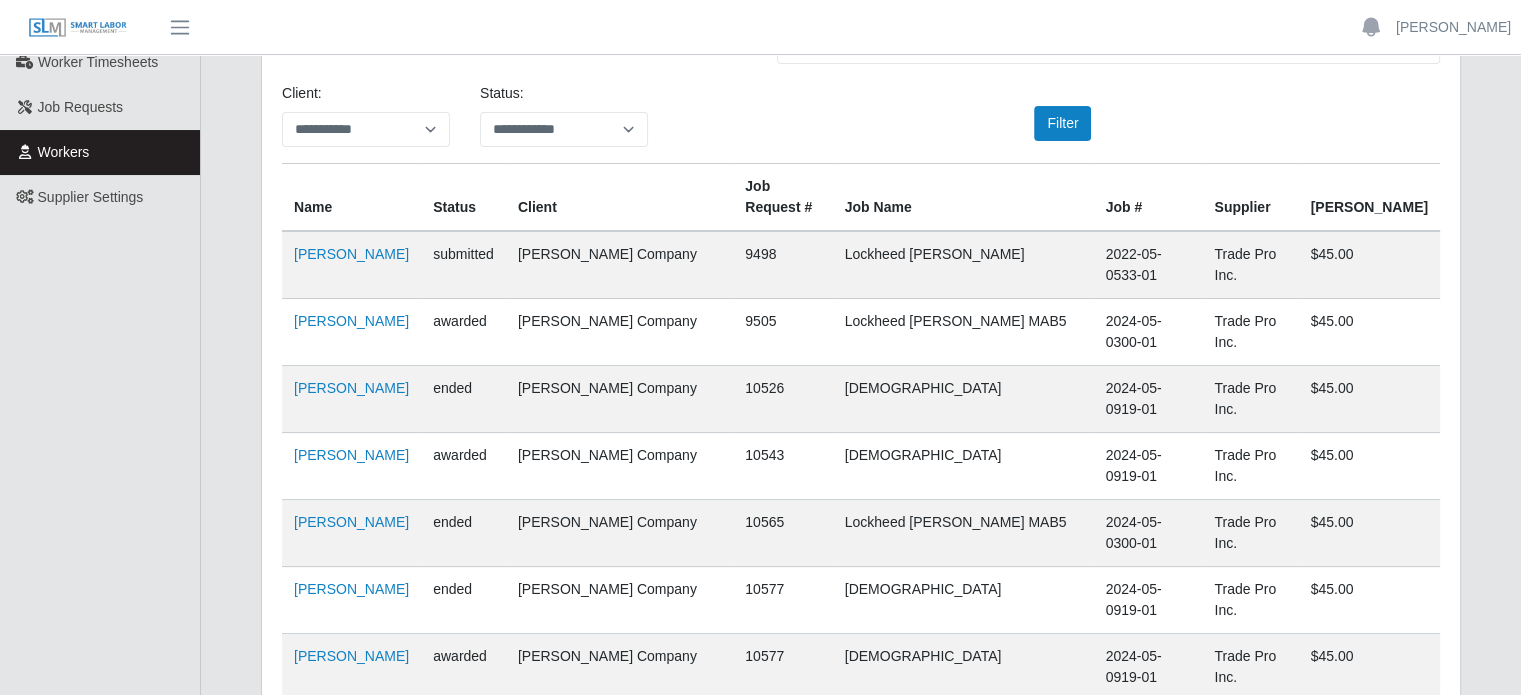 scroll, scrollTop: 200, scrollLeft: 0, axis: vertical 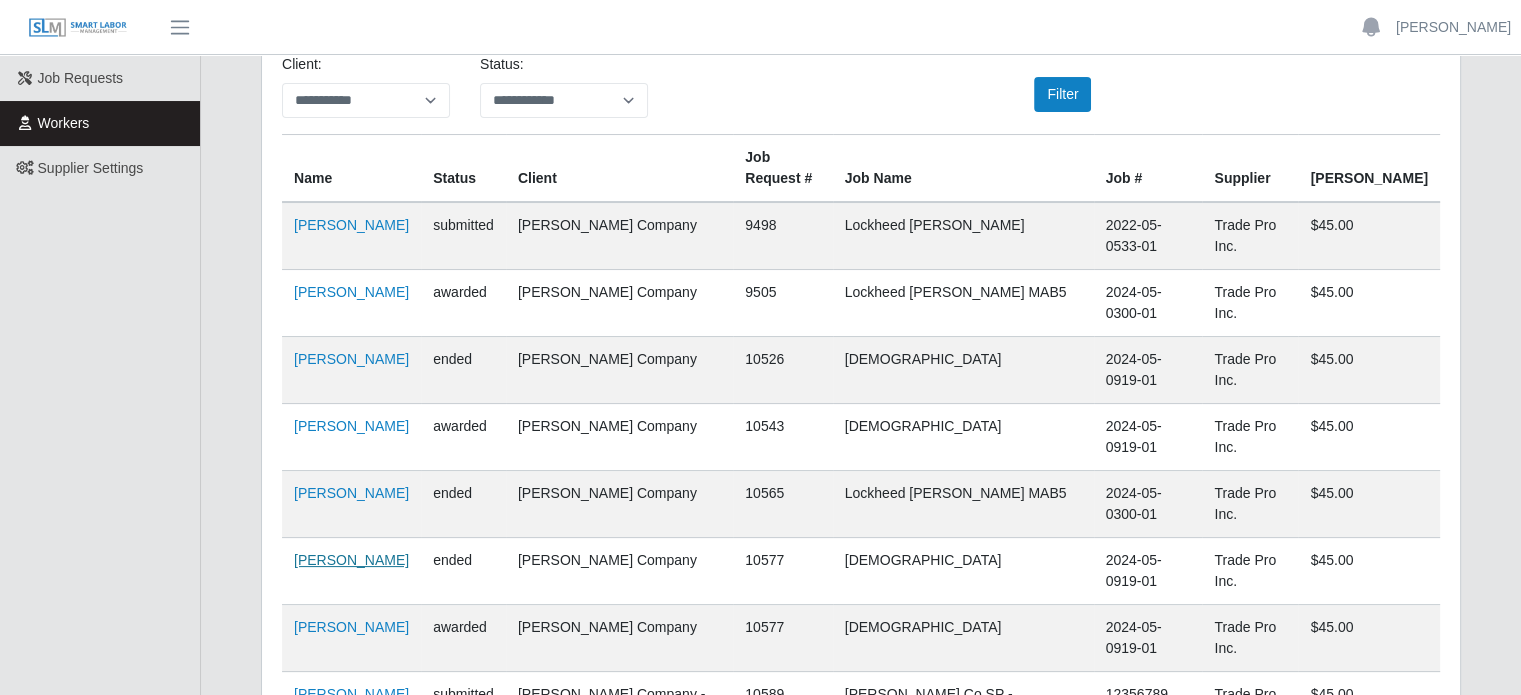click on "Richard Lee" at bounding box center [351, 560] 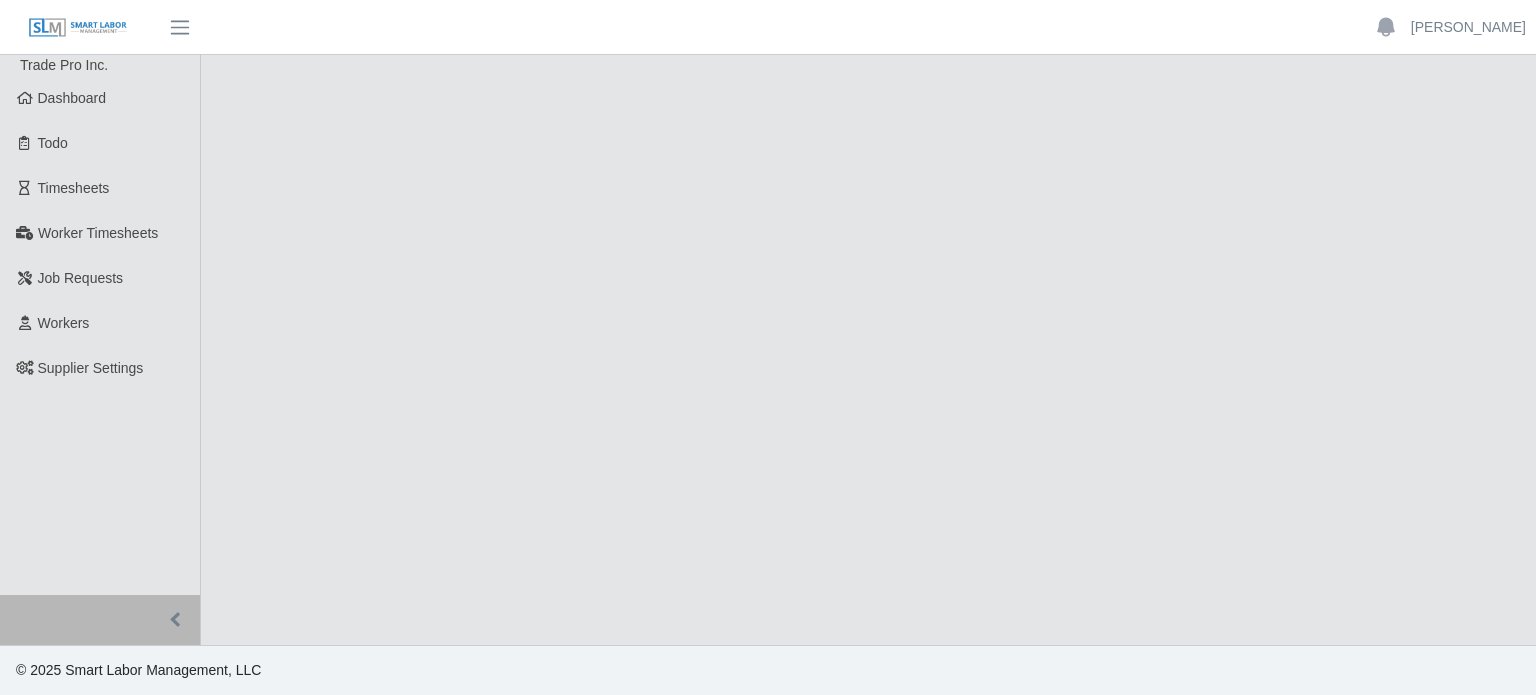 scroll, scrollTop: 0, scrollLeft: 0, axis: both 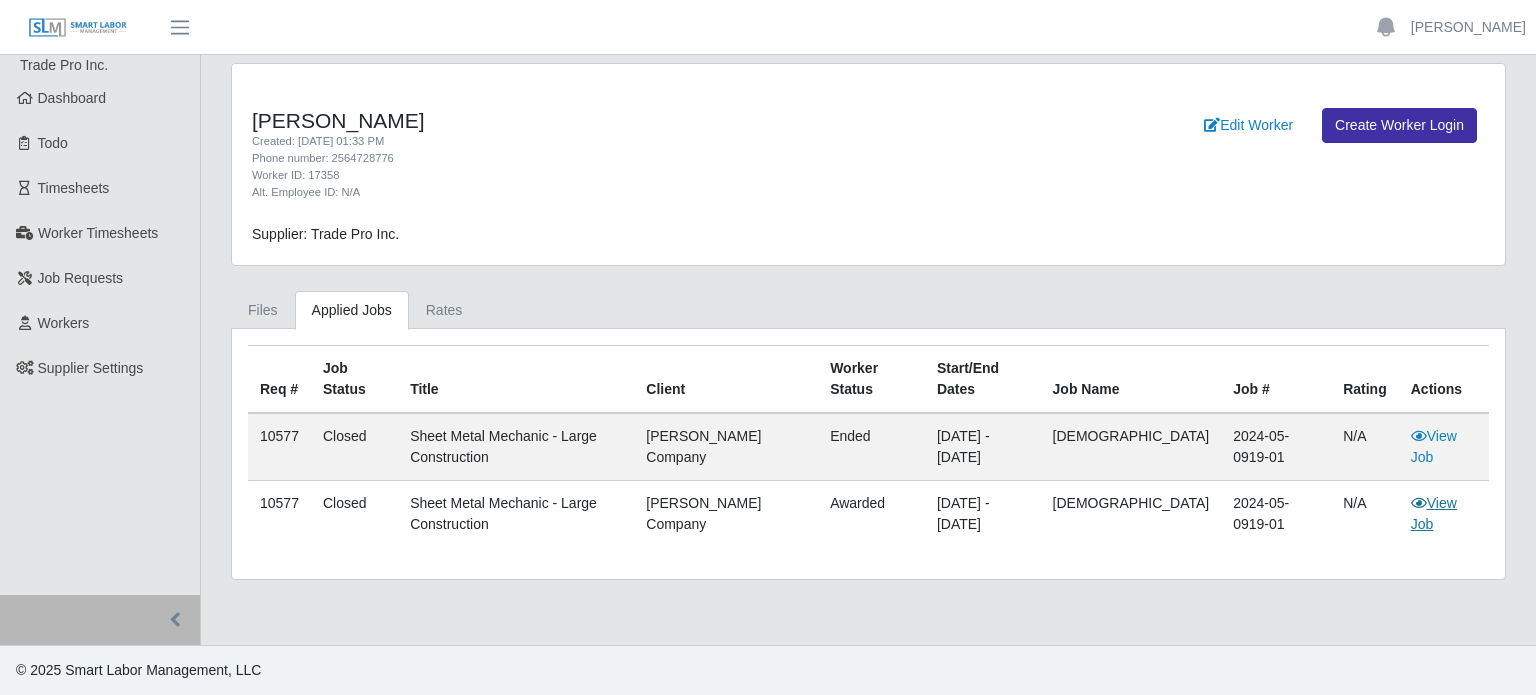 click on "View Job" at bounding box center [1434, 513] 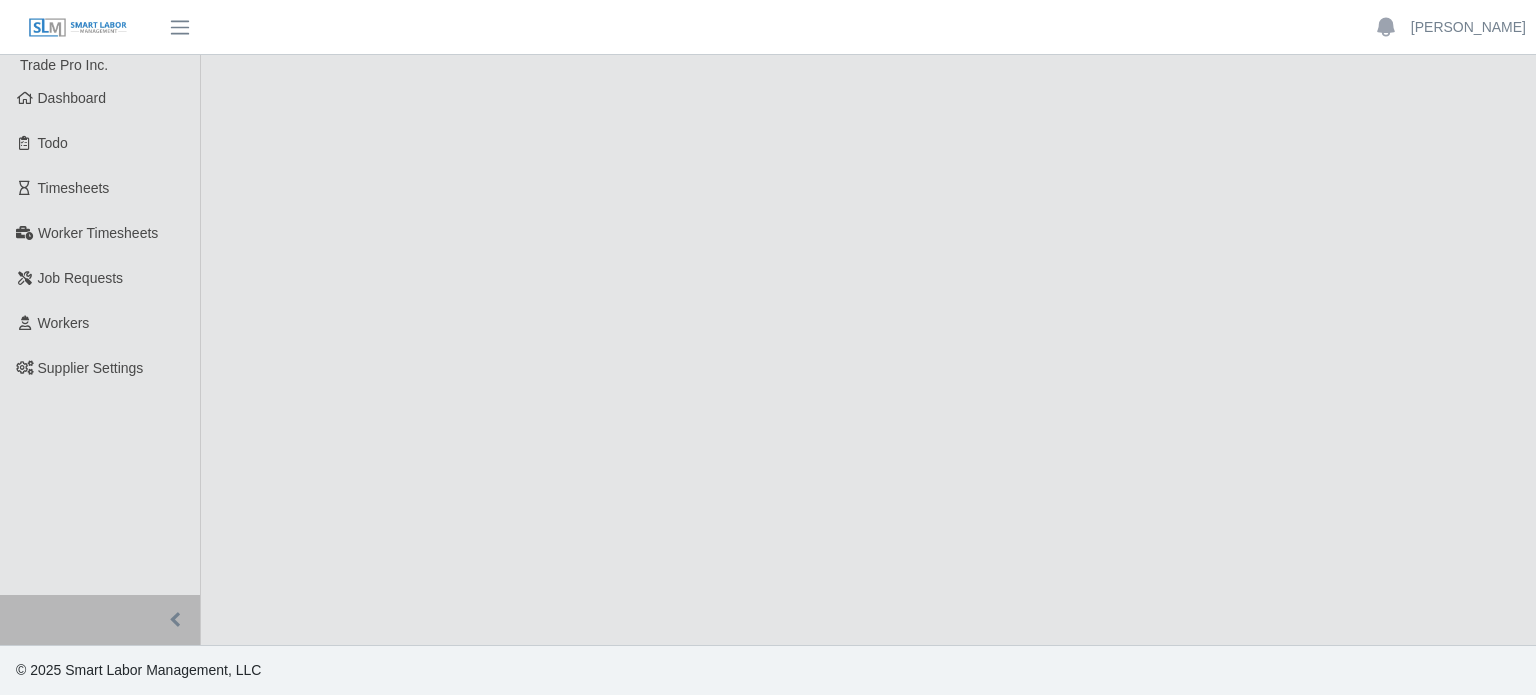 scroll, scrollTop: 0, scrollLeft: 0, axis: both 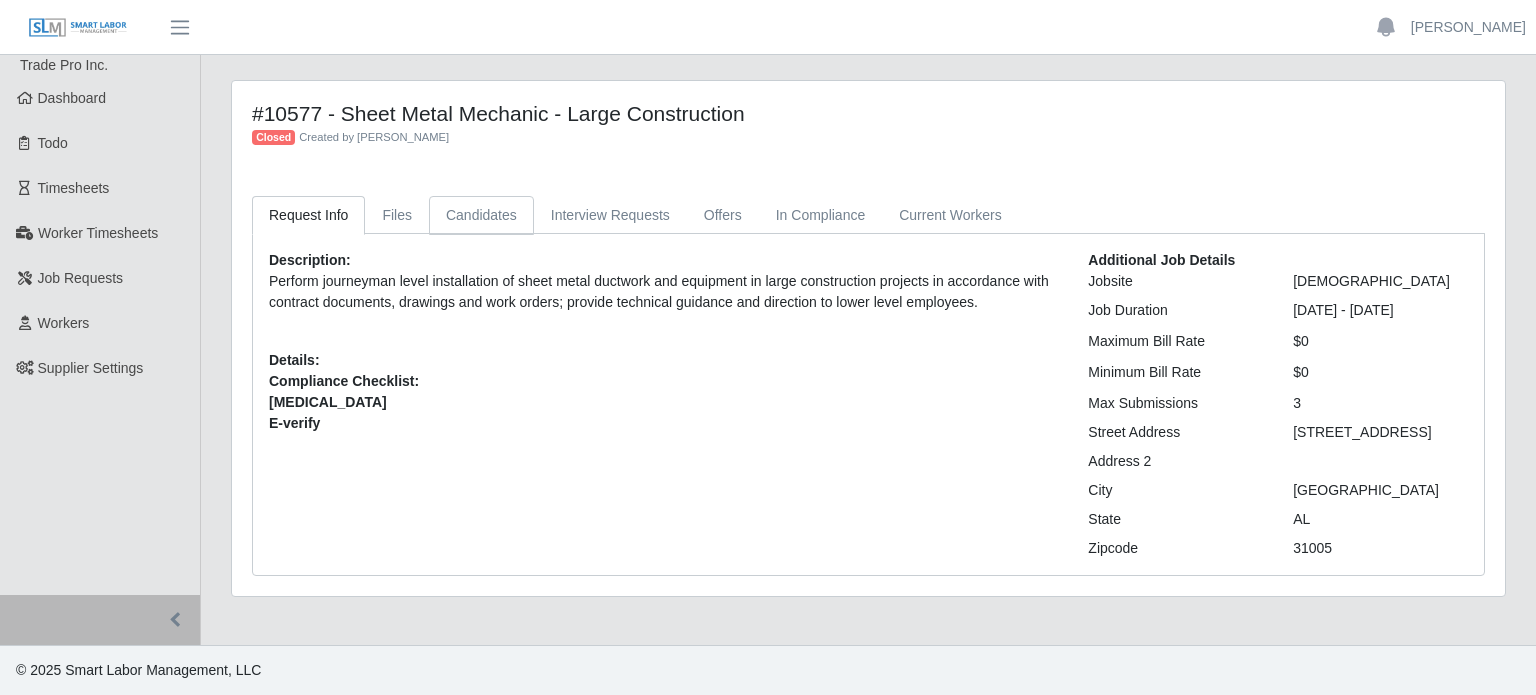 click on "Candidates" at bounding box center (481, 215) 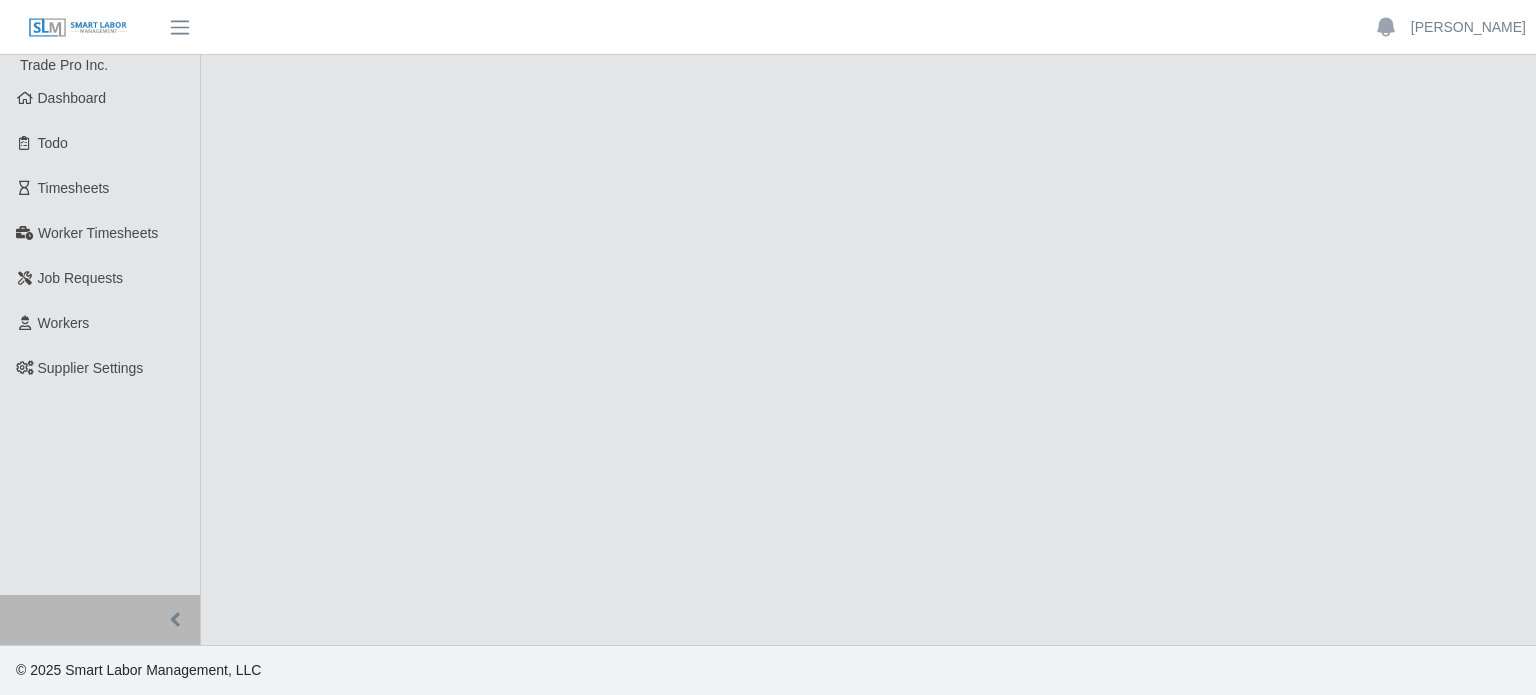 scroll, scrollTop: 0, scrollLeft: 0, axis: both 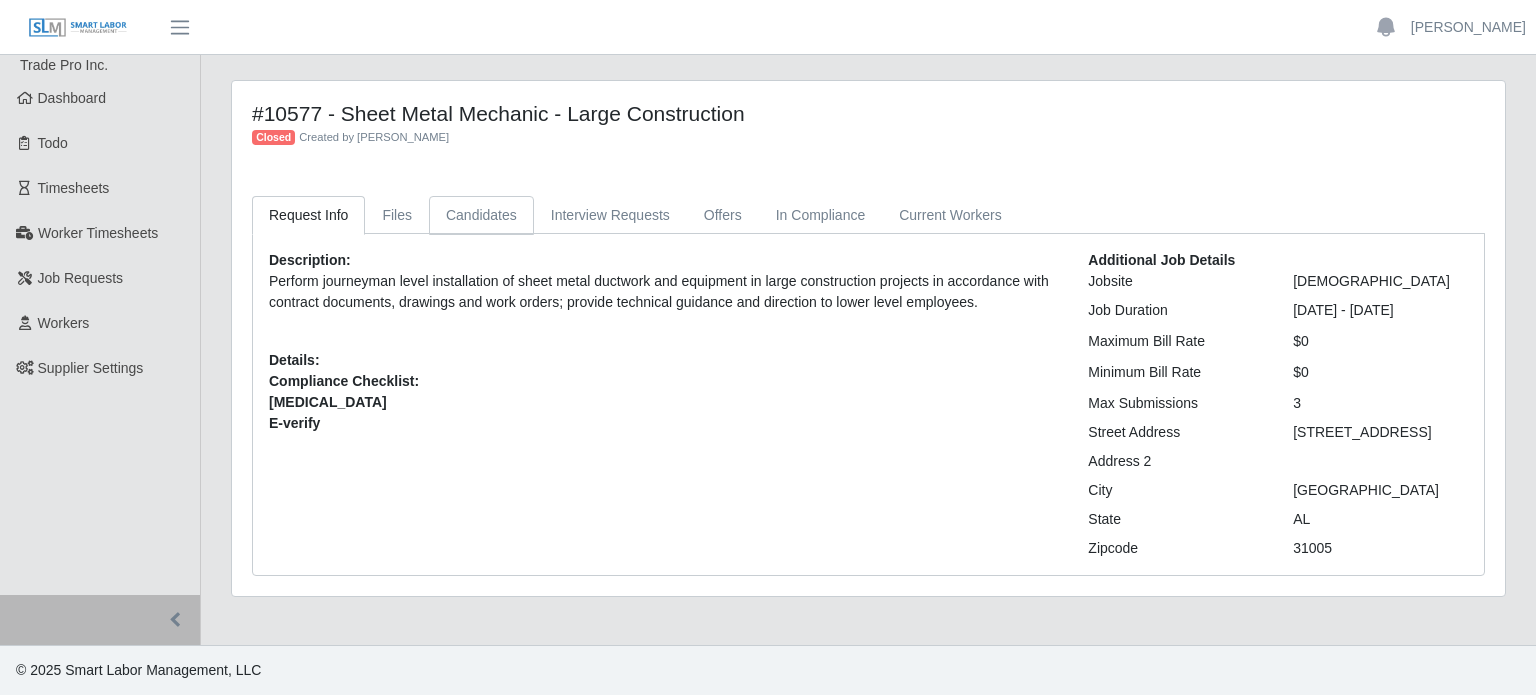click on "Candidates" at bounding box center (481, 215) 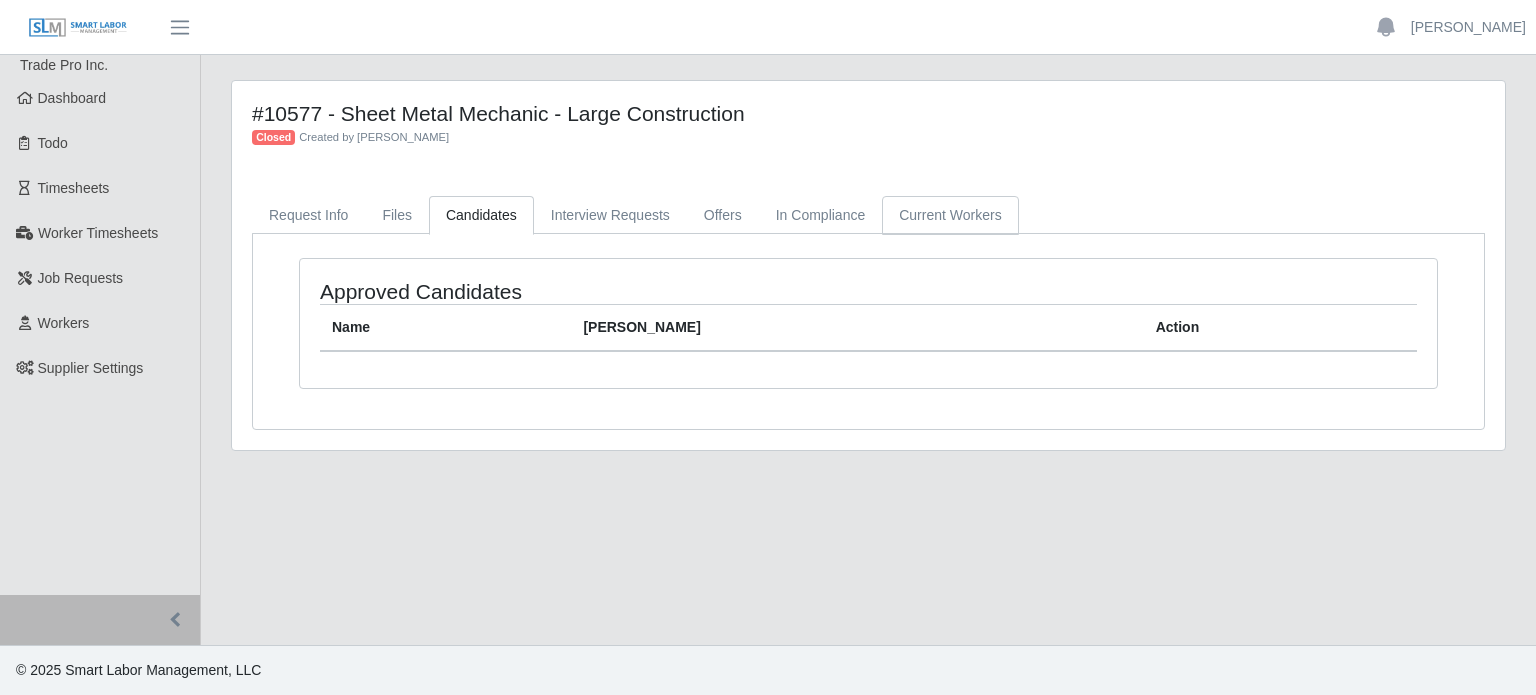 click on "Current Workers" at bounding box center (950, 215) 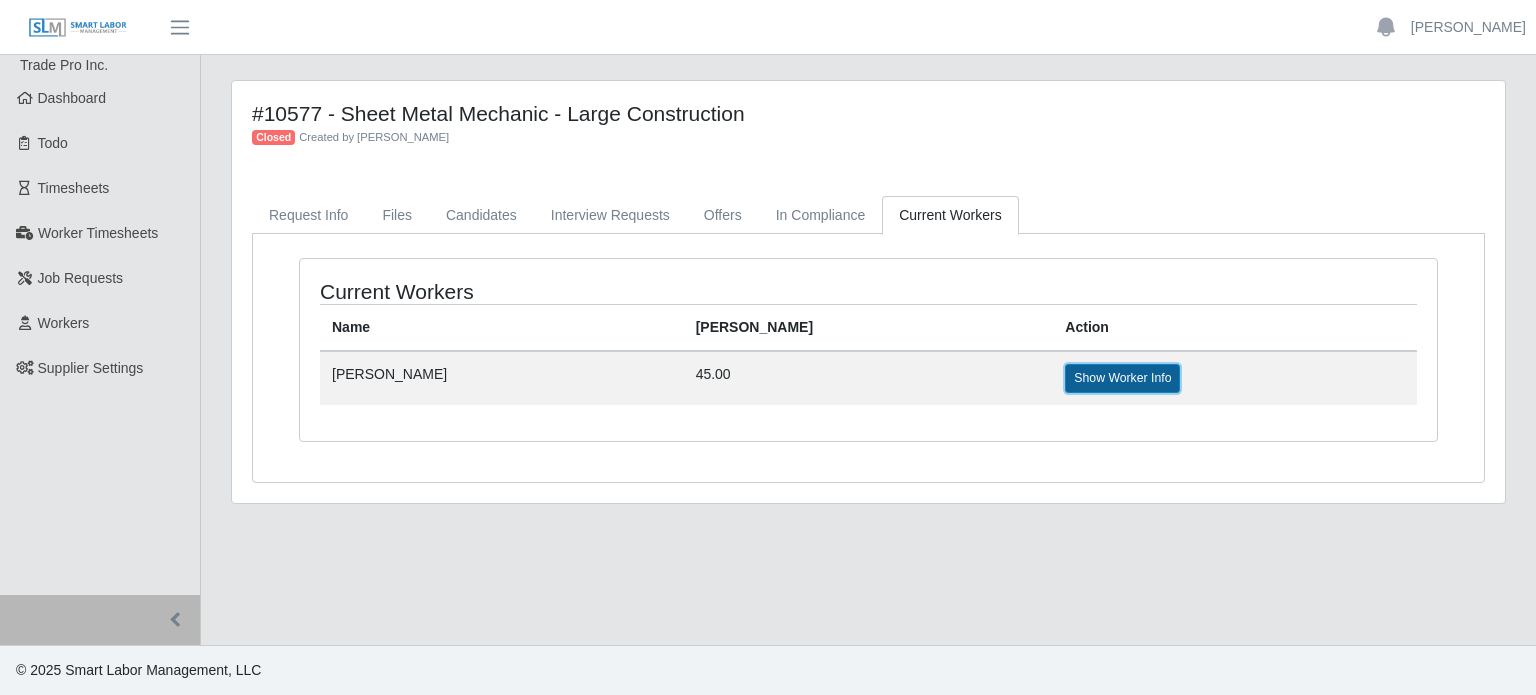 click on "Show Worker Info" at bounding box center [1122, 378] 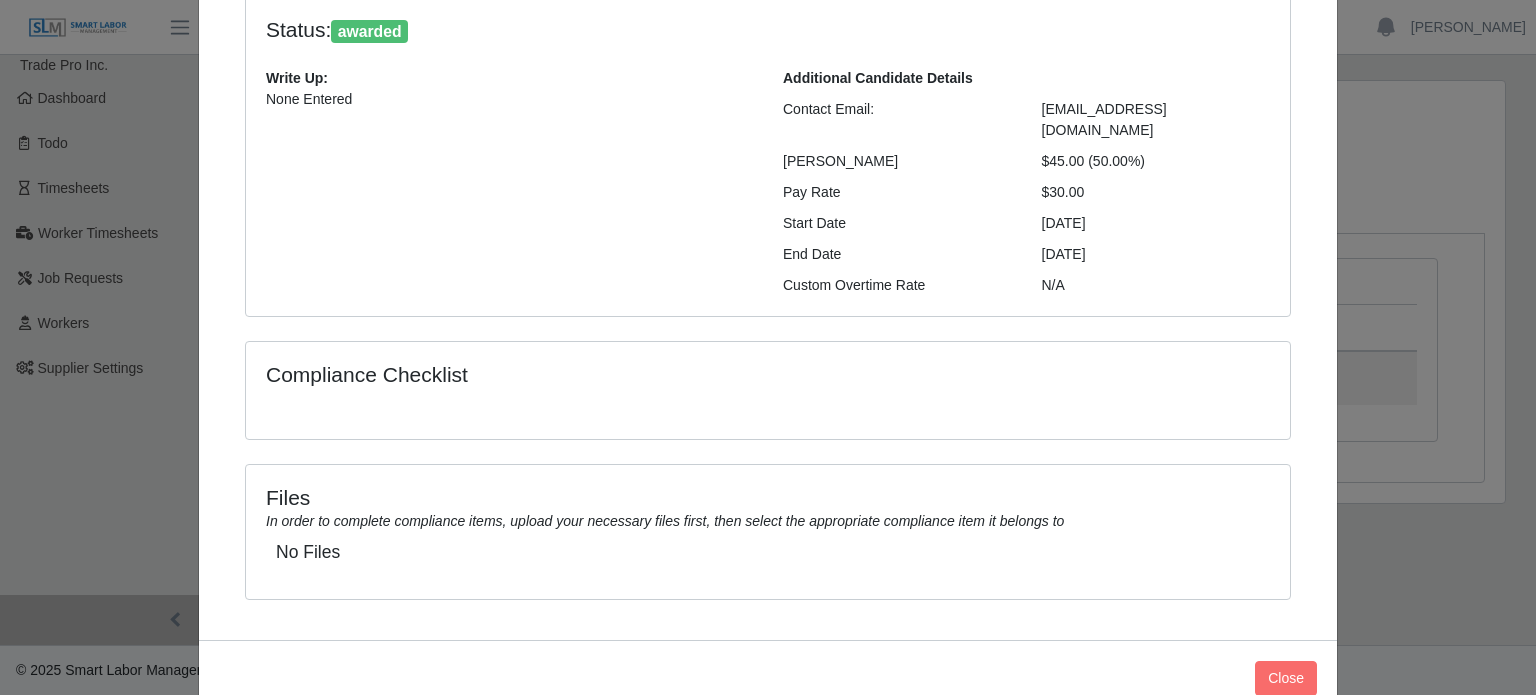 scroll, scrollTop: 202, scrollLeft: 0, axis: vertical 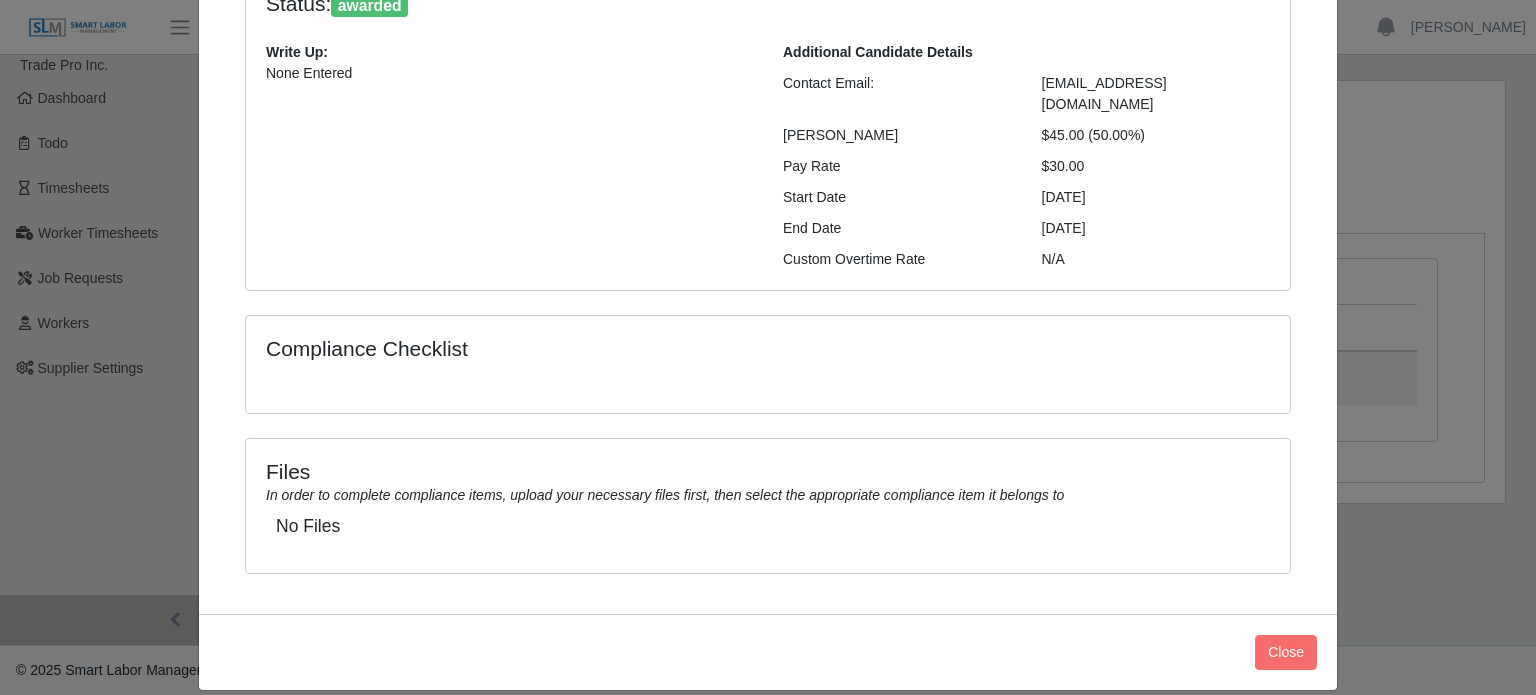 click on "Compliance Checklist" at bounding box center (595, 348) 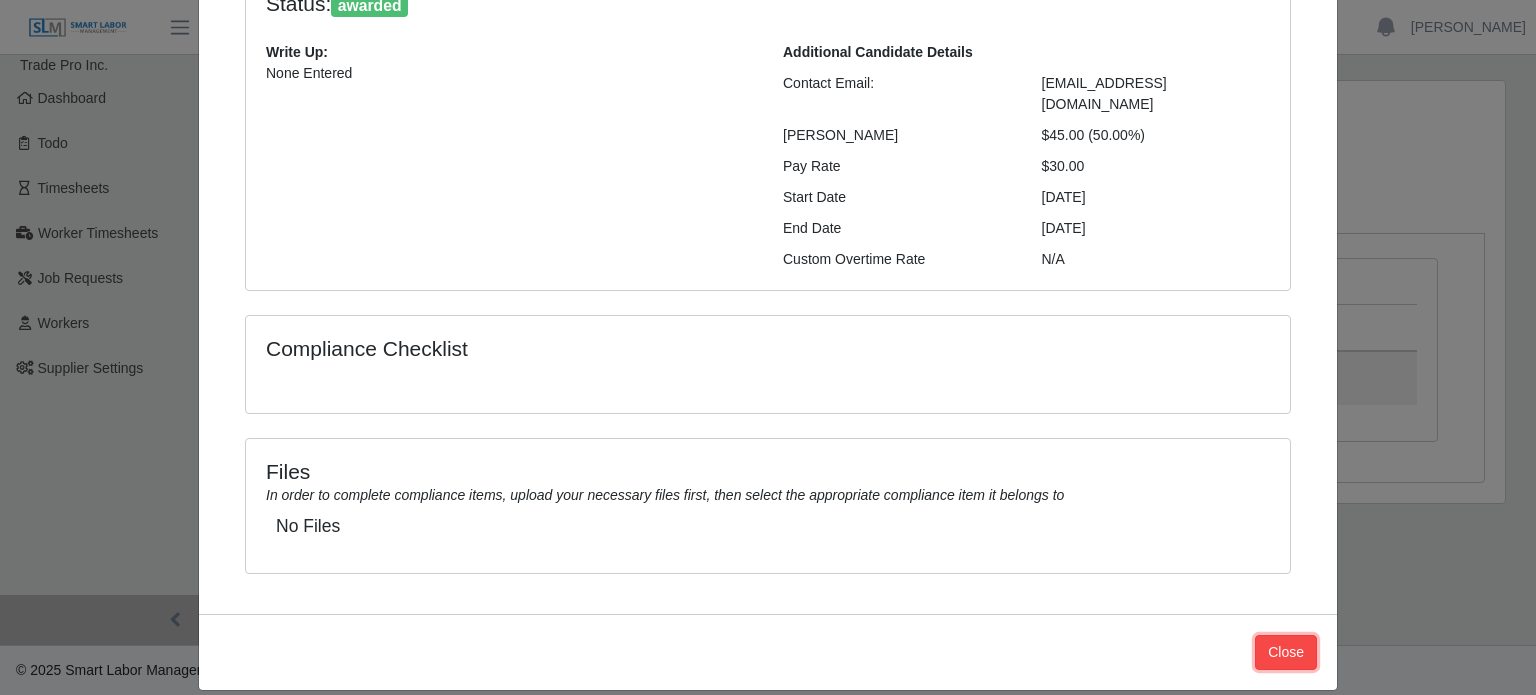 click on "Close" 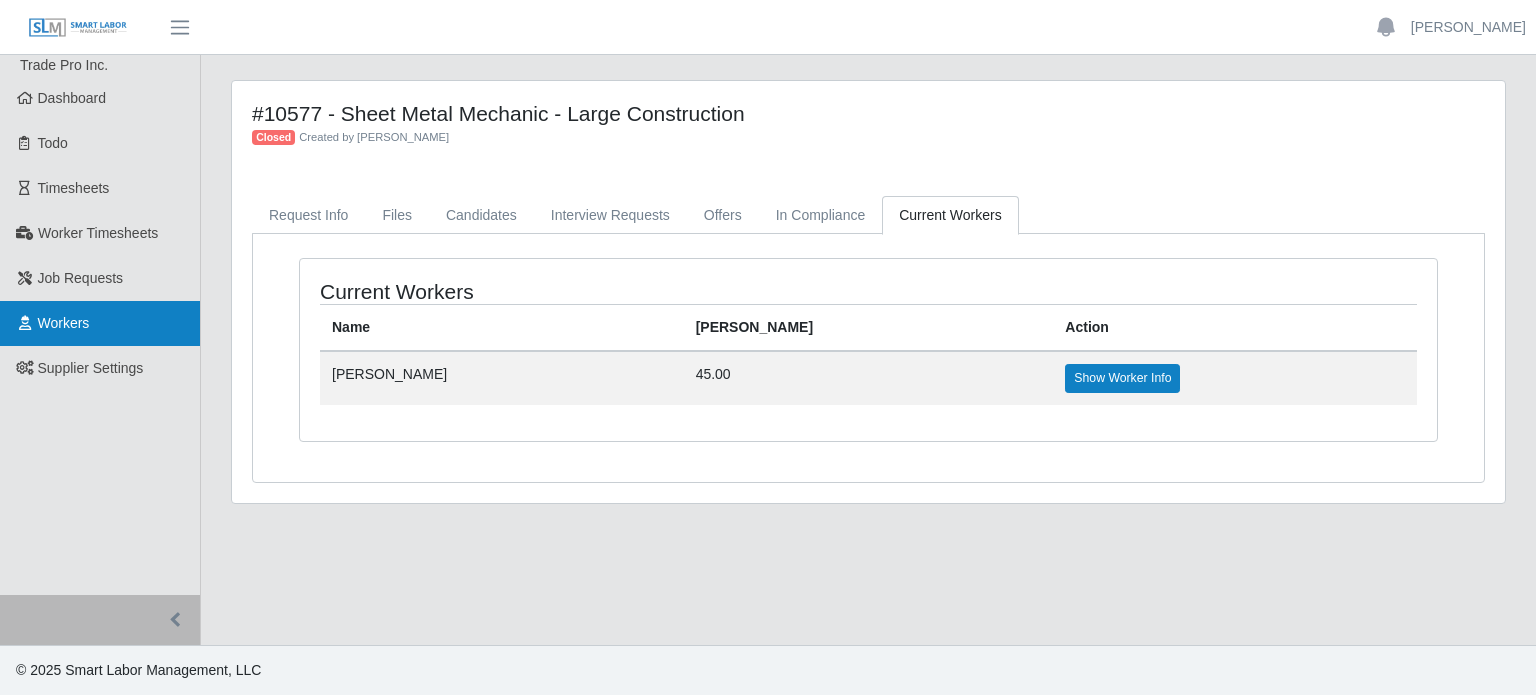 click on "Workers" at bounding box center [64, 323] 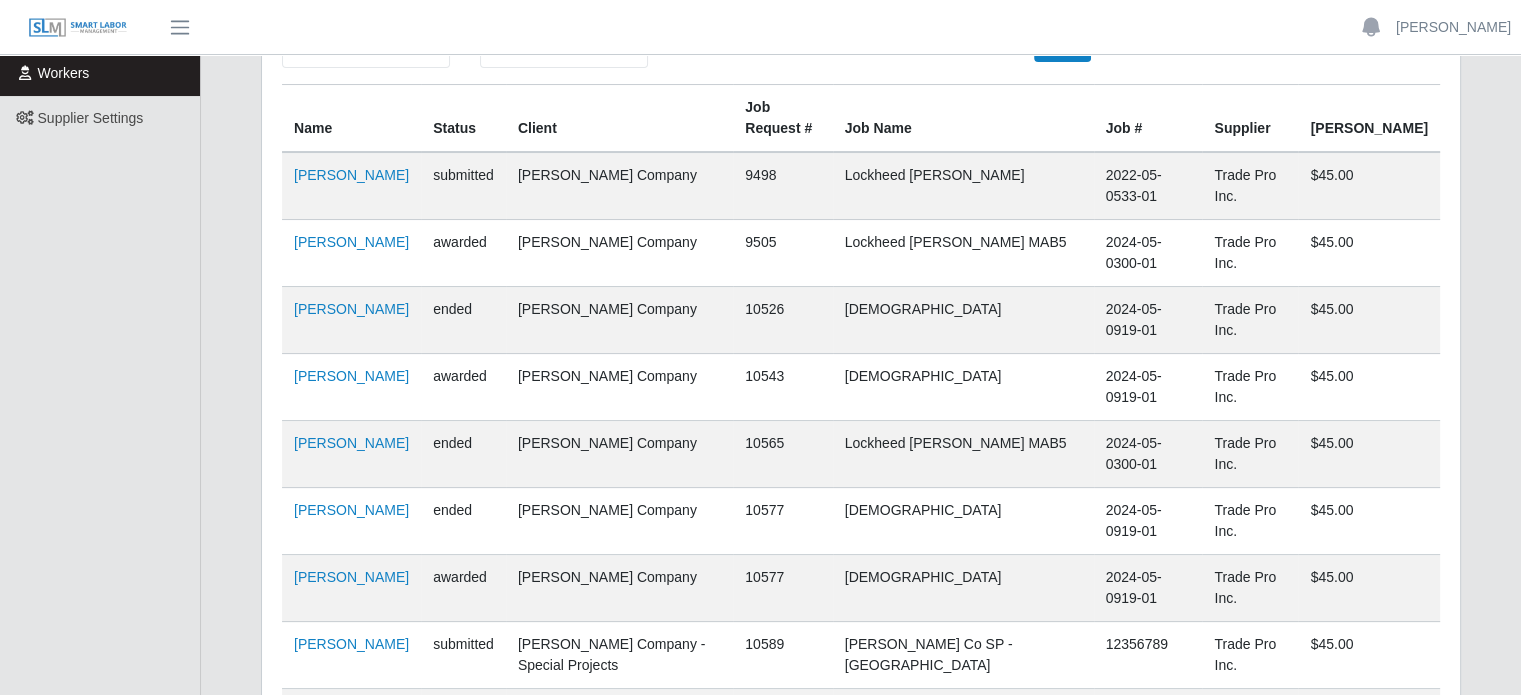 scroll, scrollTop: 300, scrollLeft: 0, axis: vertical 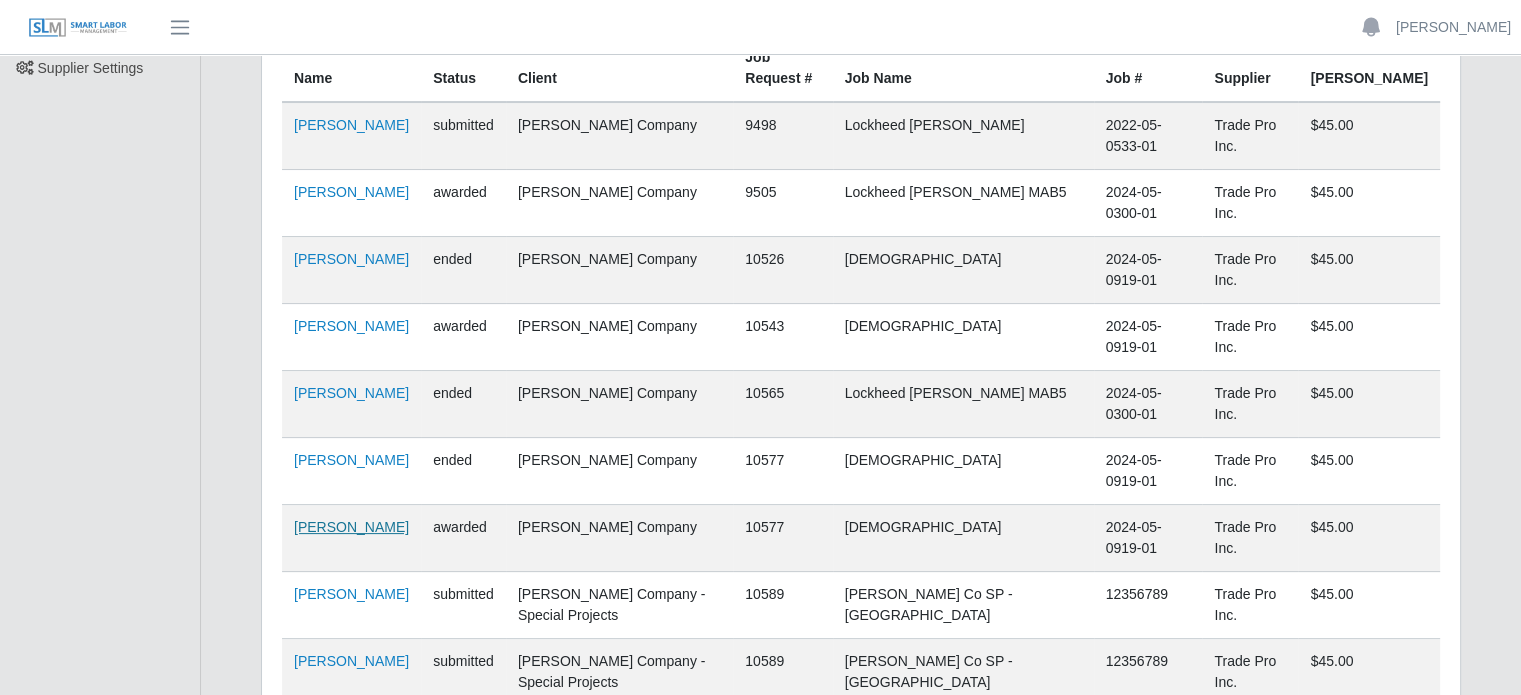 click on "[PERSON_NAME]" at bounding box center (351, 527) 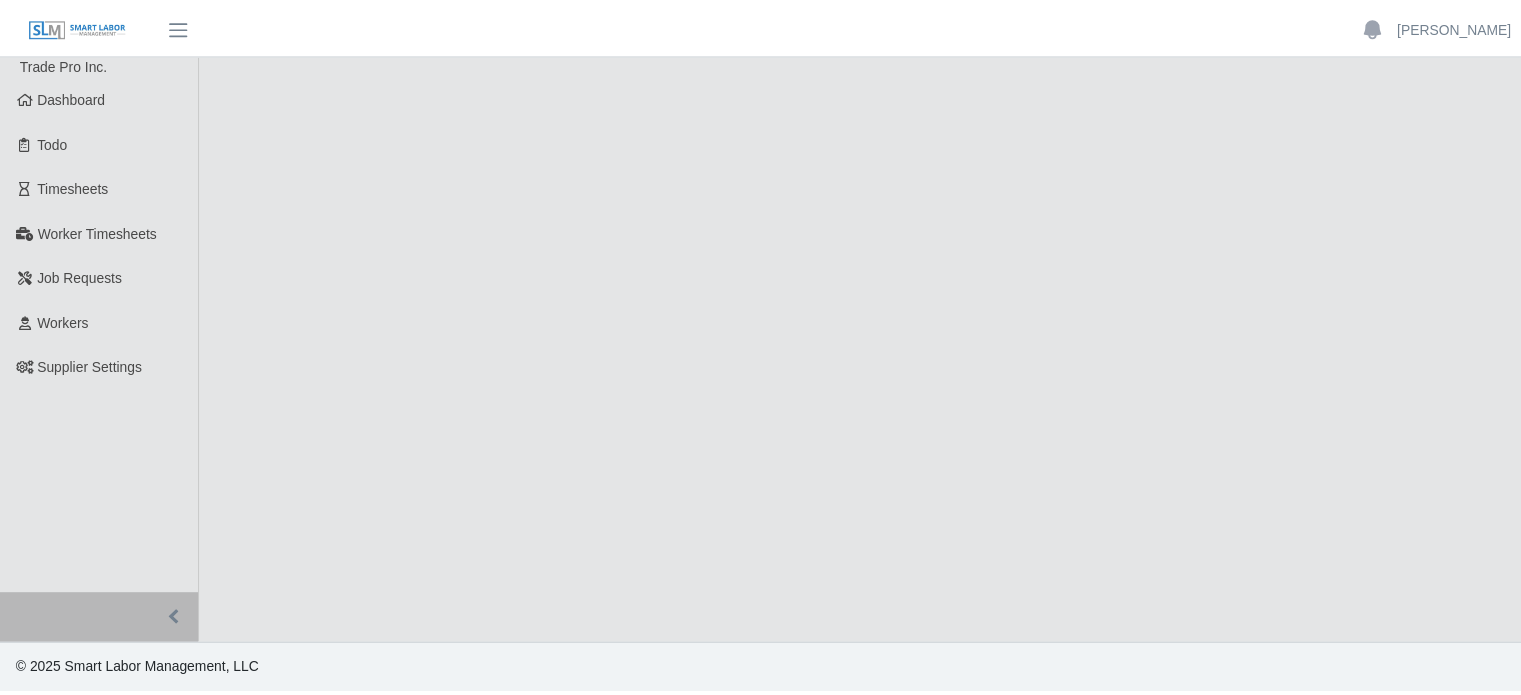 scroll, scrollTop: 0, scrollLeft: 0, axis: both 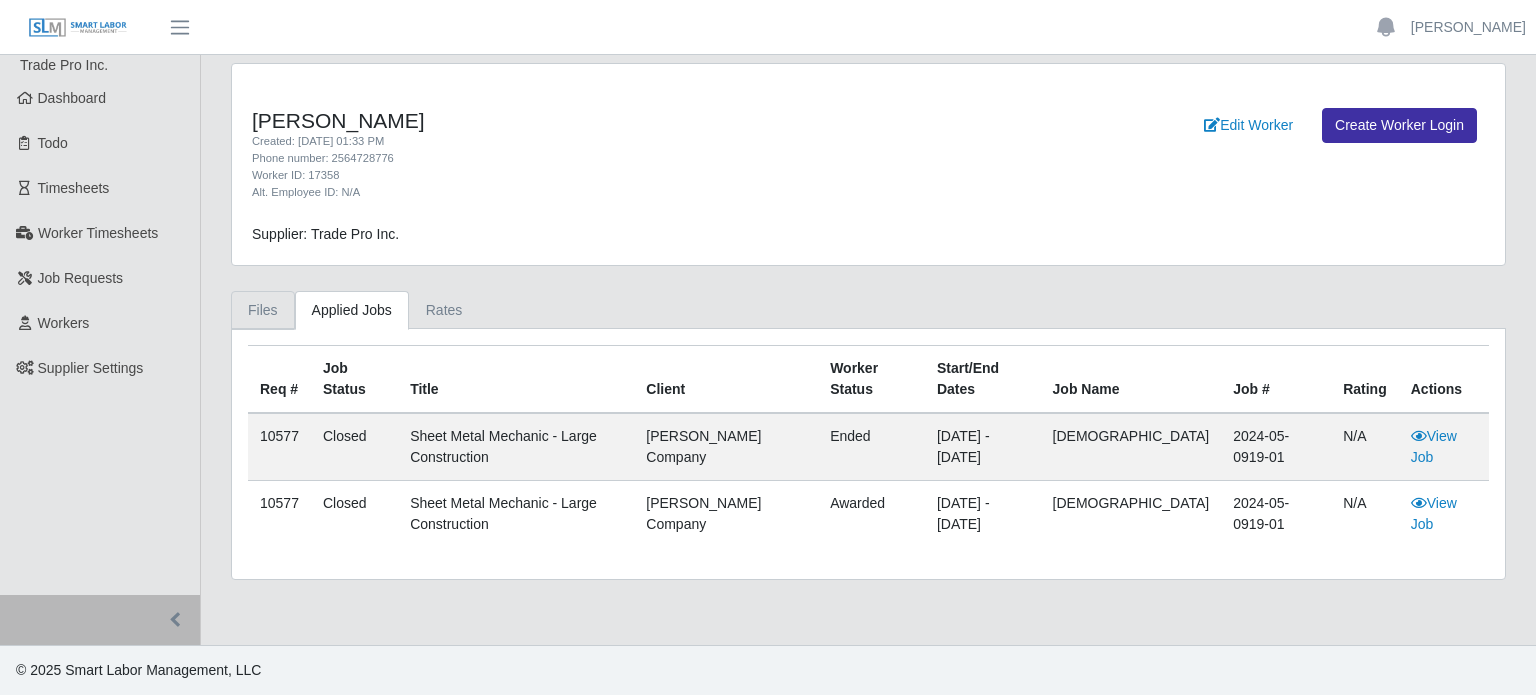 click on "Files" at bounding box center [263, 310] 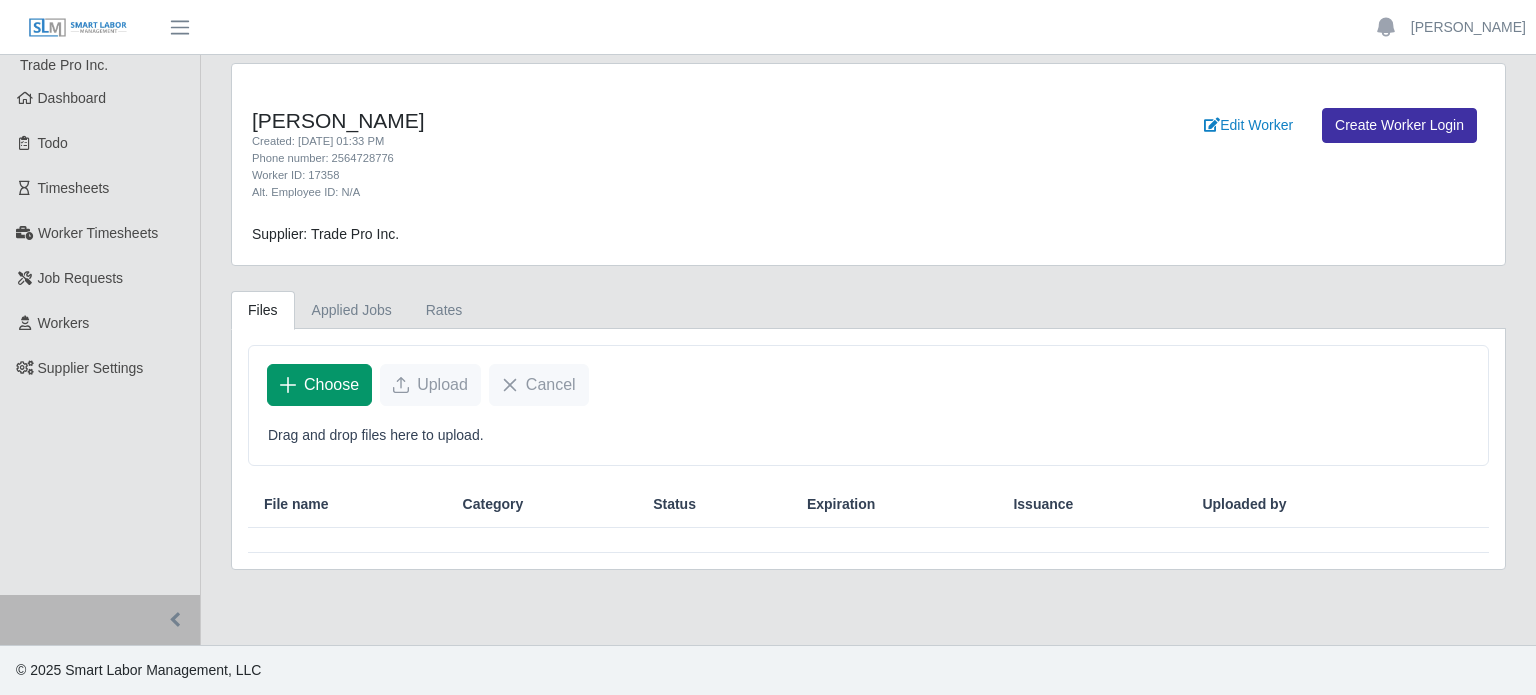 click on "Choose" 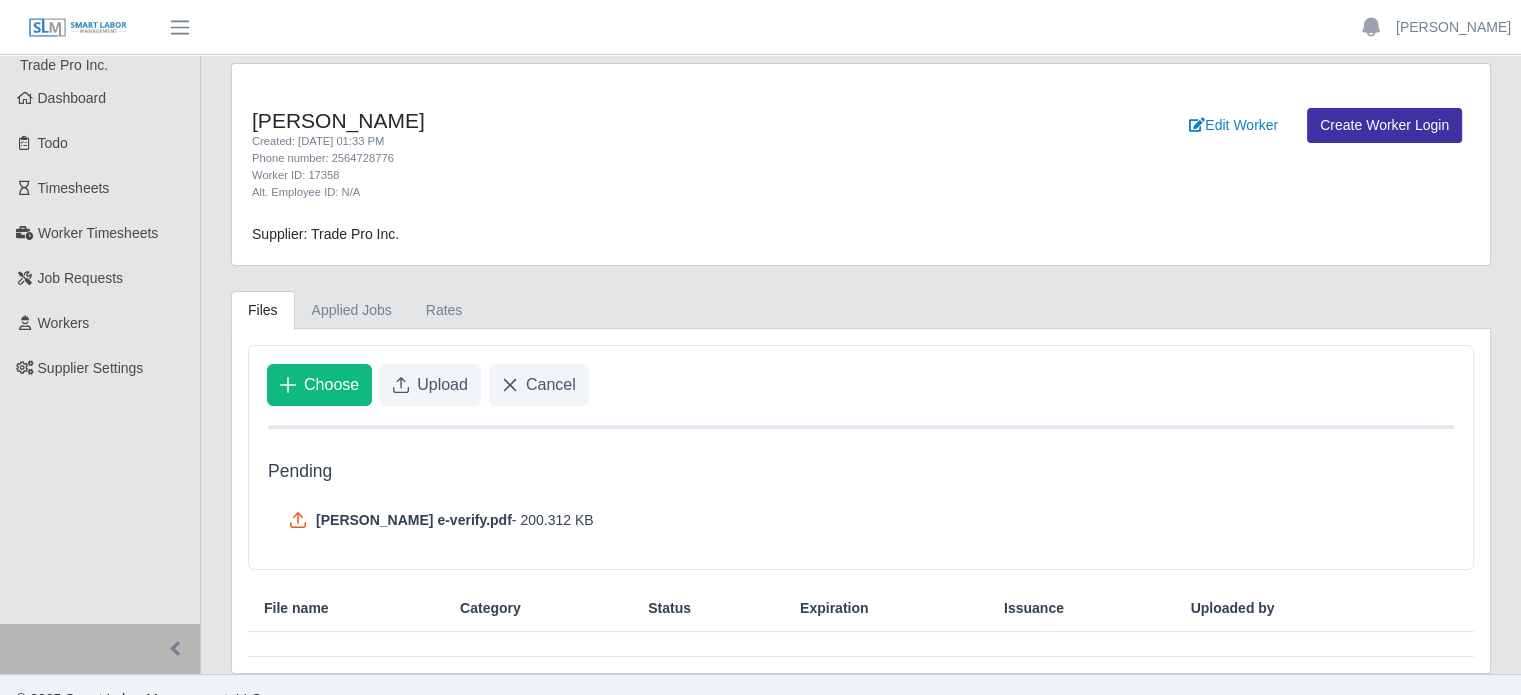 scroll, scrollTop: 26, scrollLeft: 0, axis: vertical 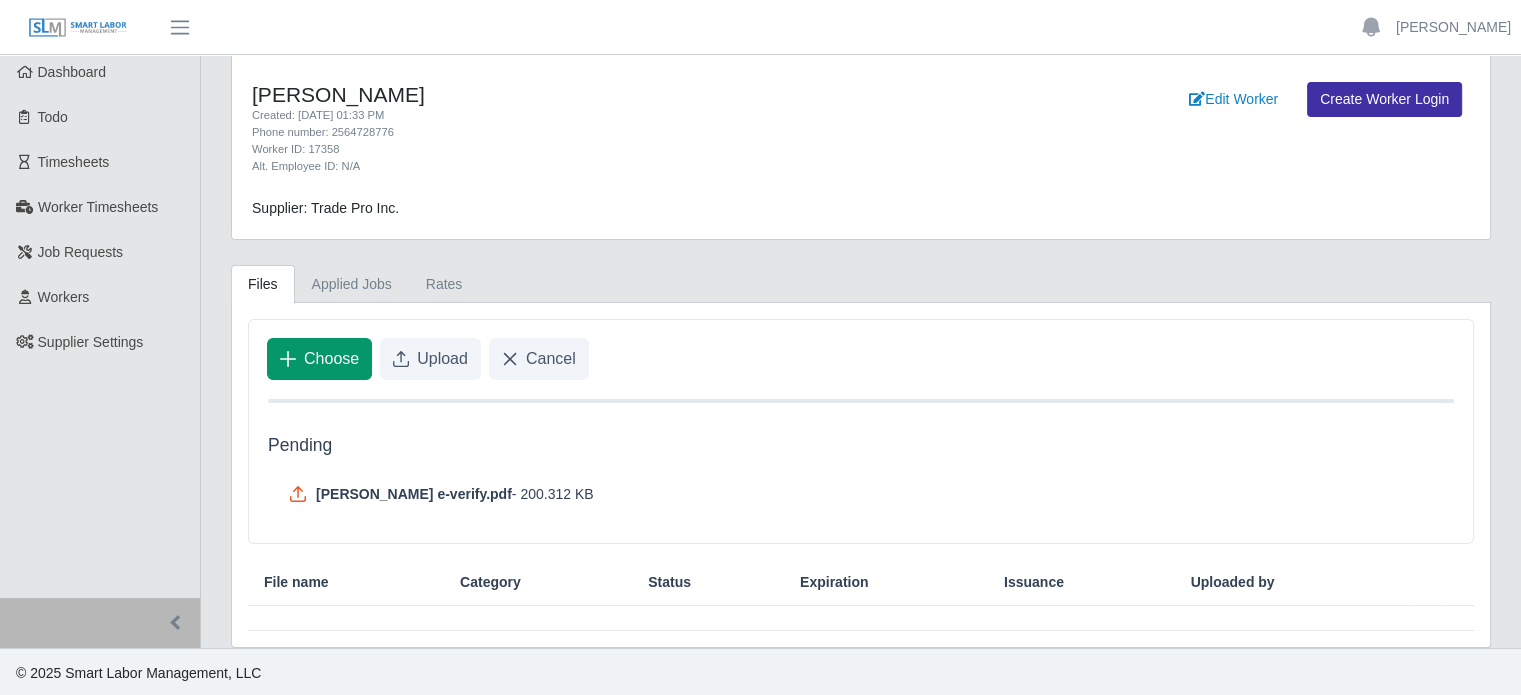 click on "Choose" 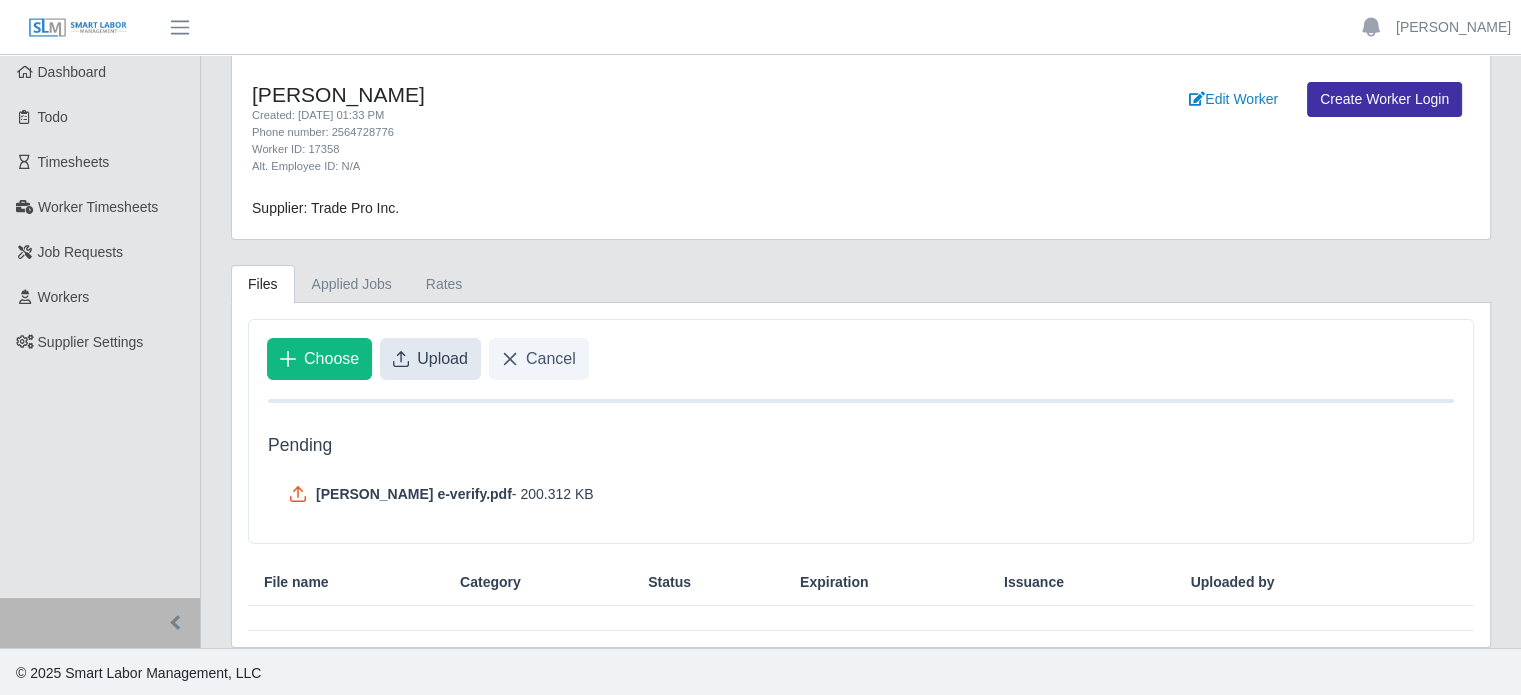 click on "Upload" 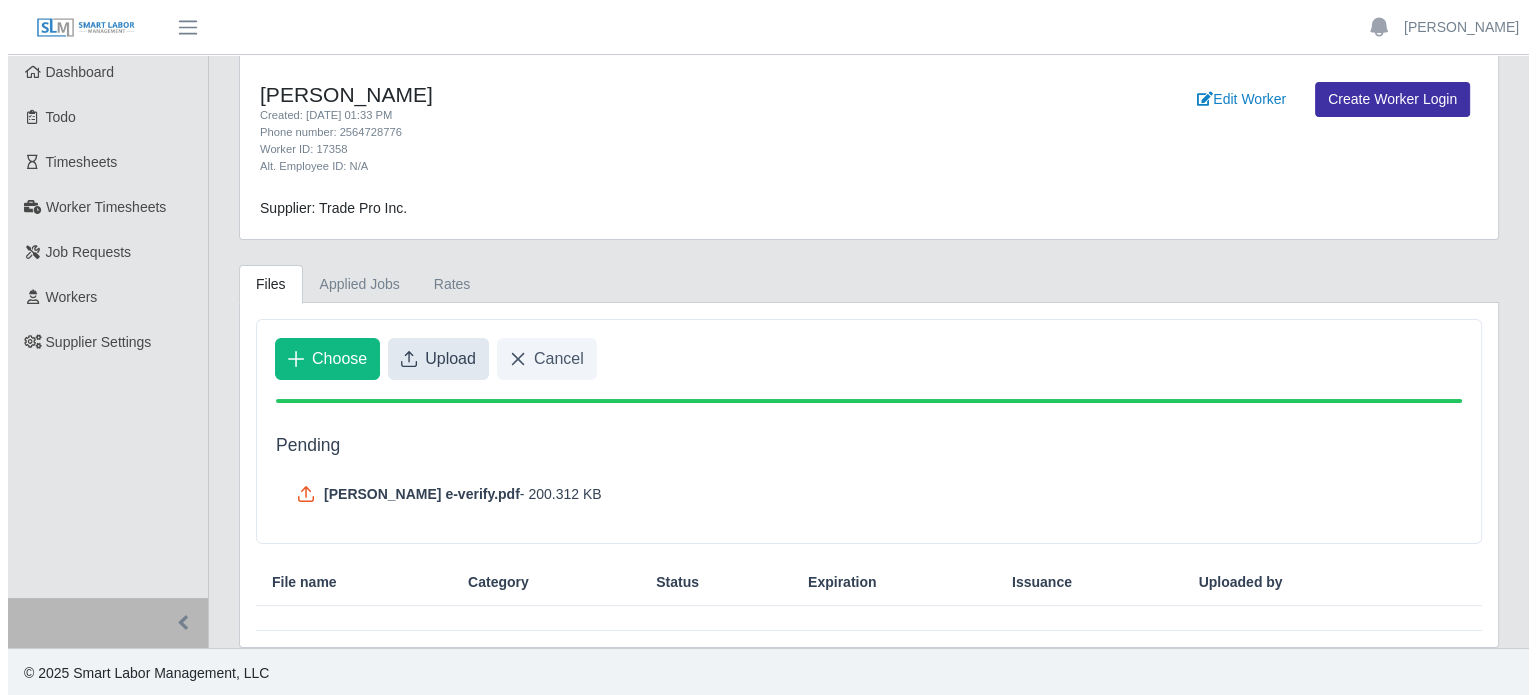scroll, scrollTop: 0, scrollLeft: 0, axis: both 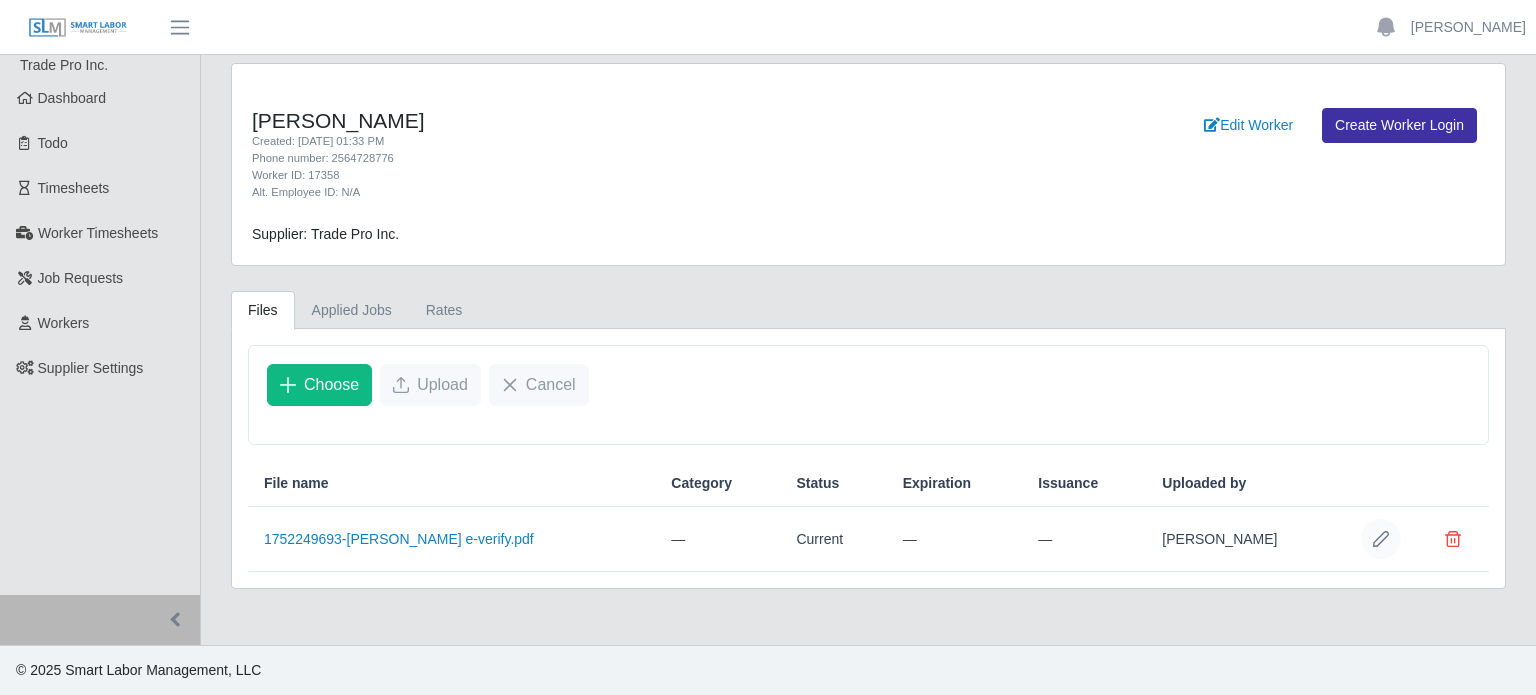 click 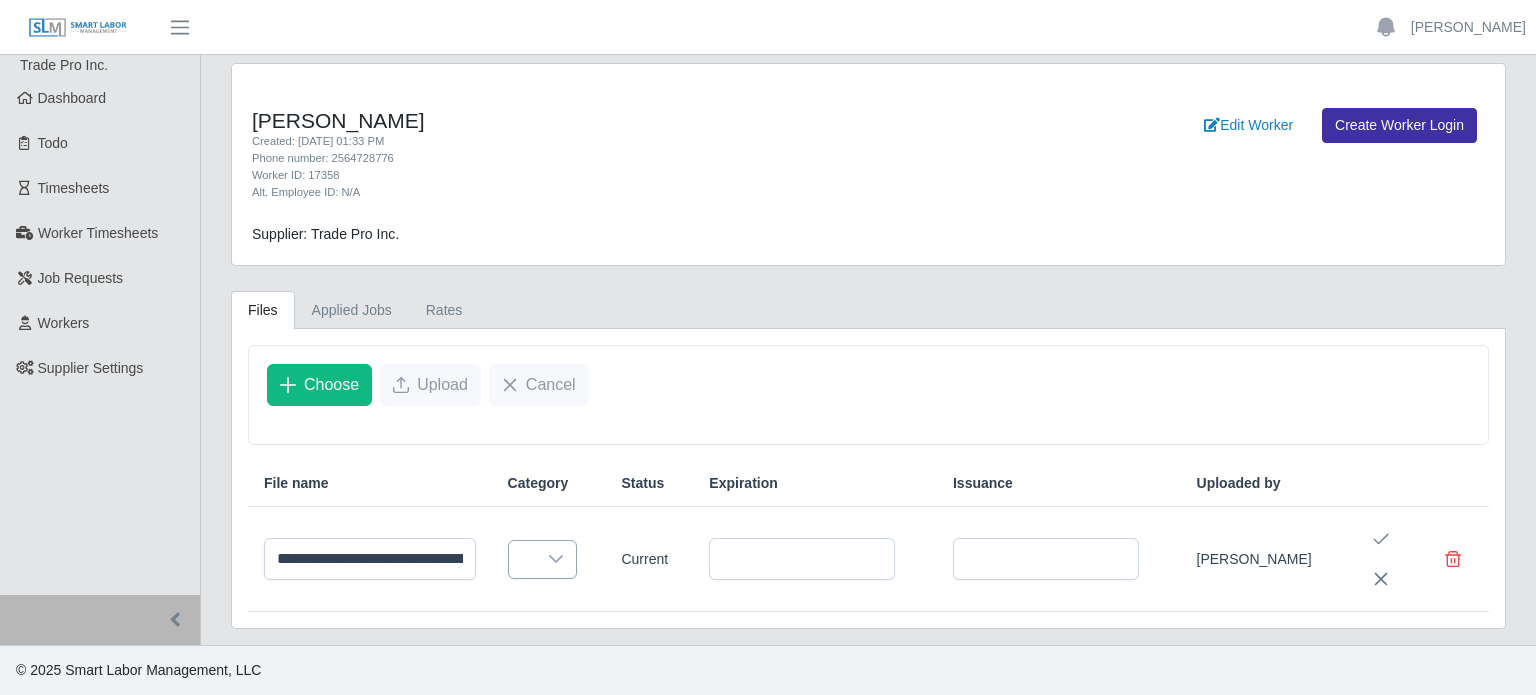 click 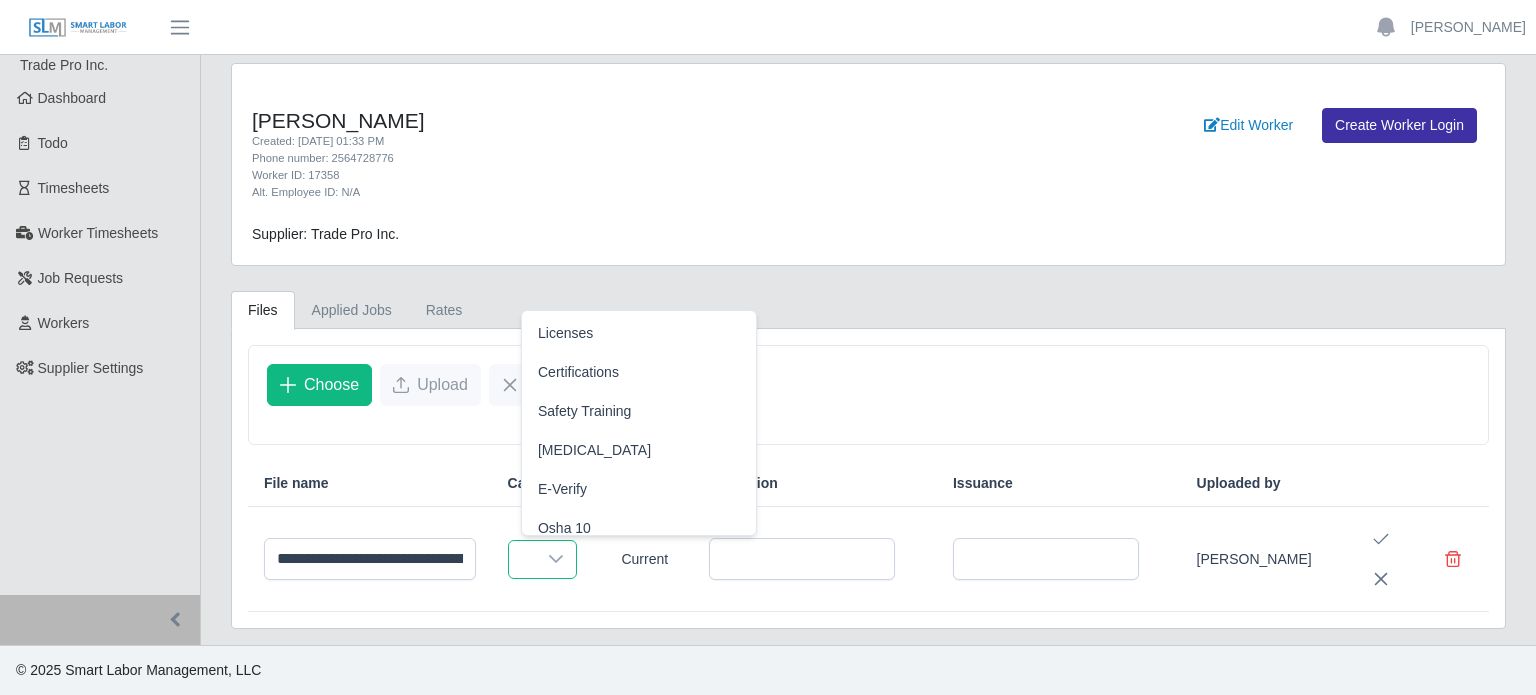 scroll, scrollTop: 12, scrollLeft: 0, axis: vertical 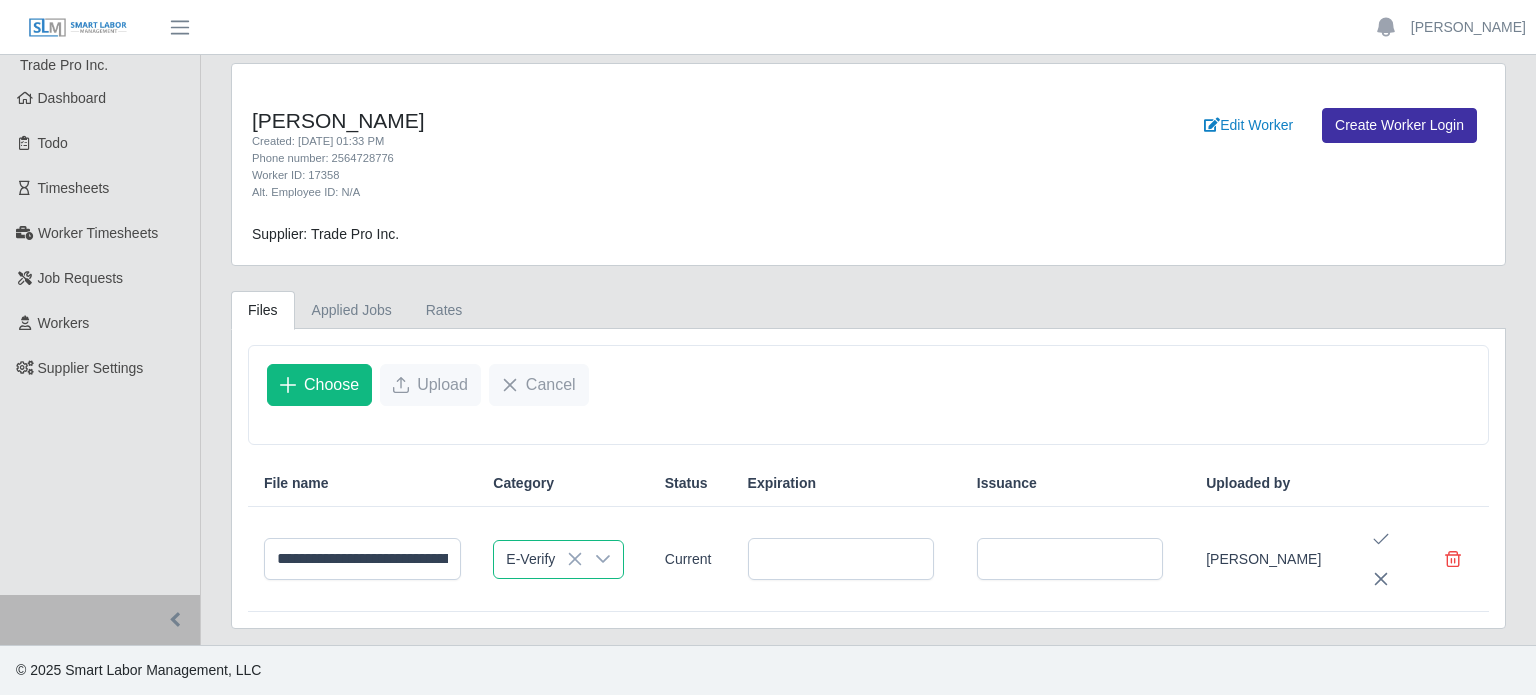 click on "E-Verify" 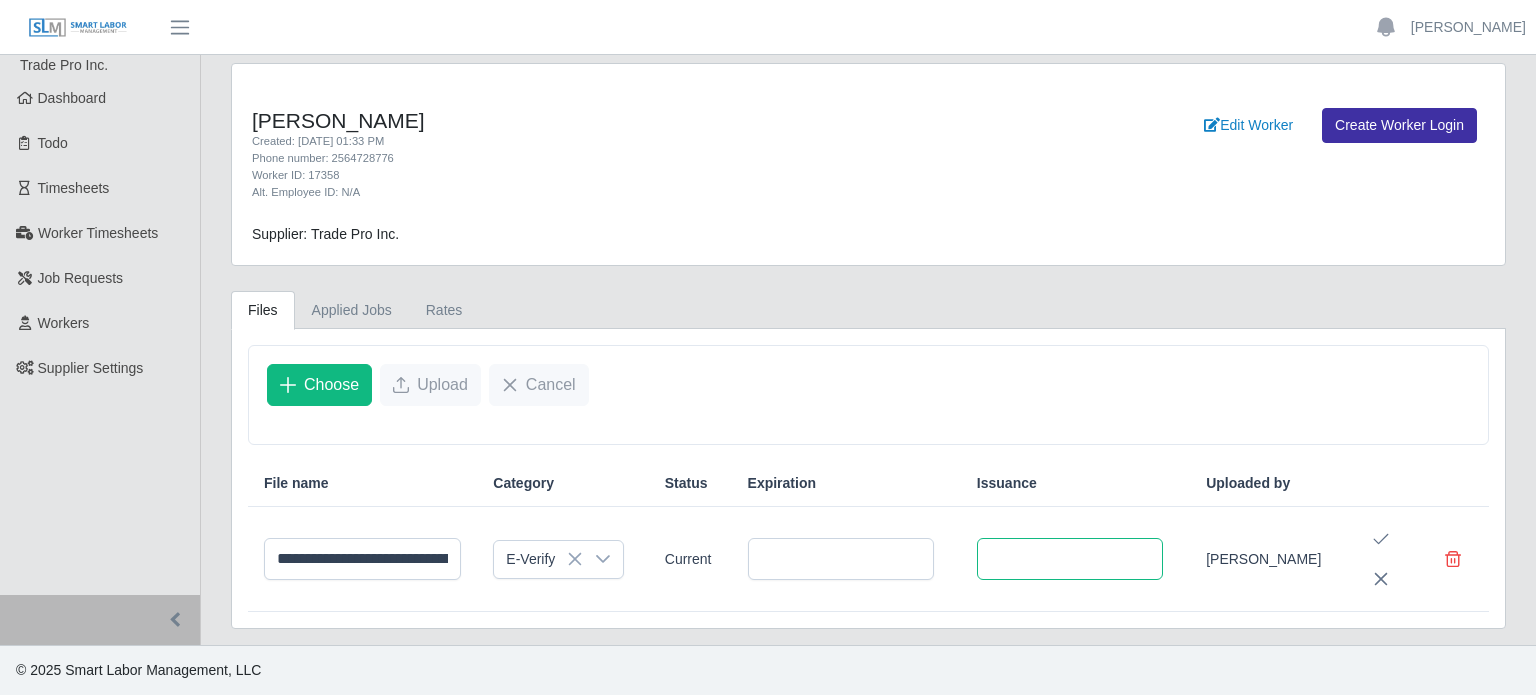 click at bounding box center (1070, 559) 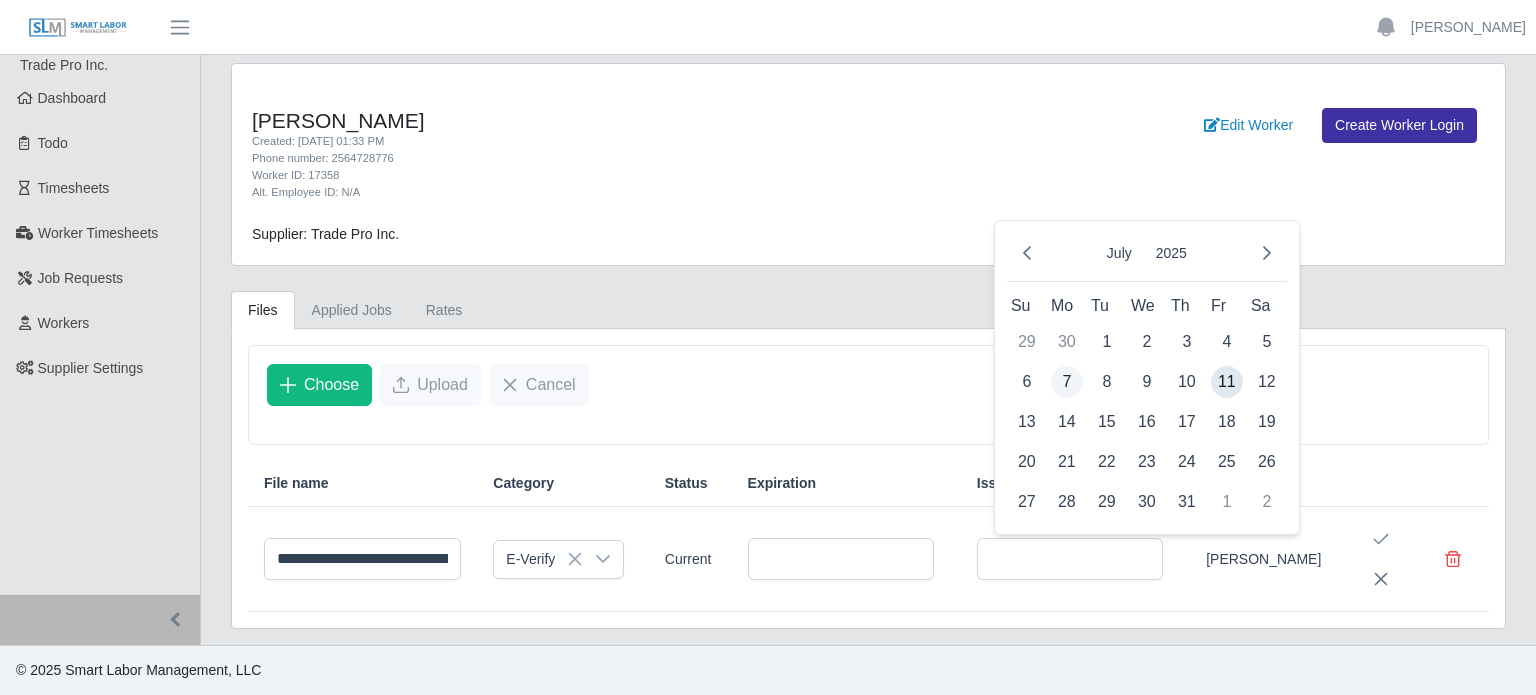 click on "7" at bounding box center (1067, 382) 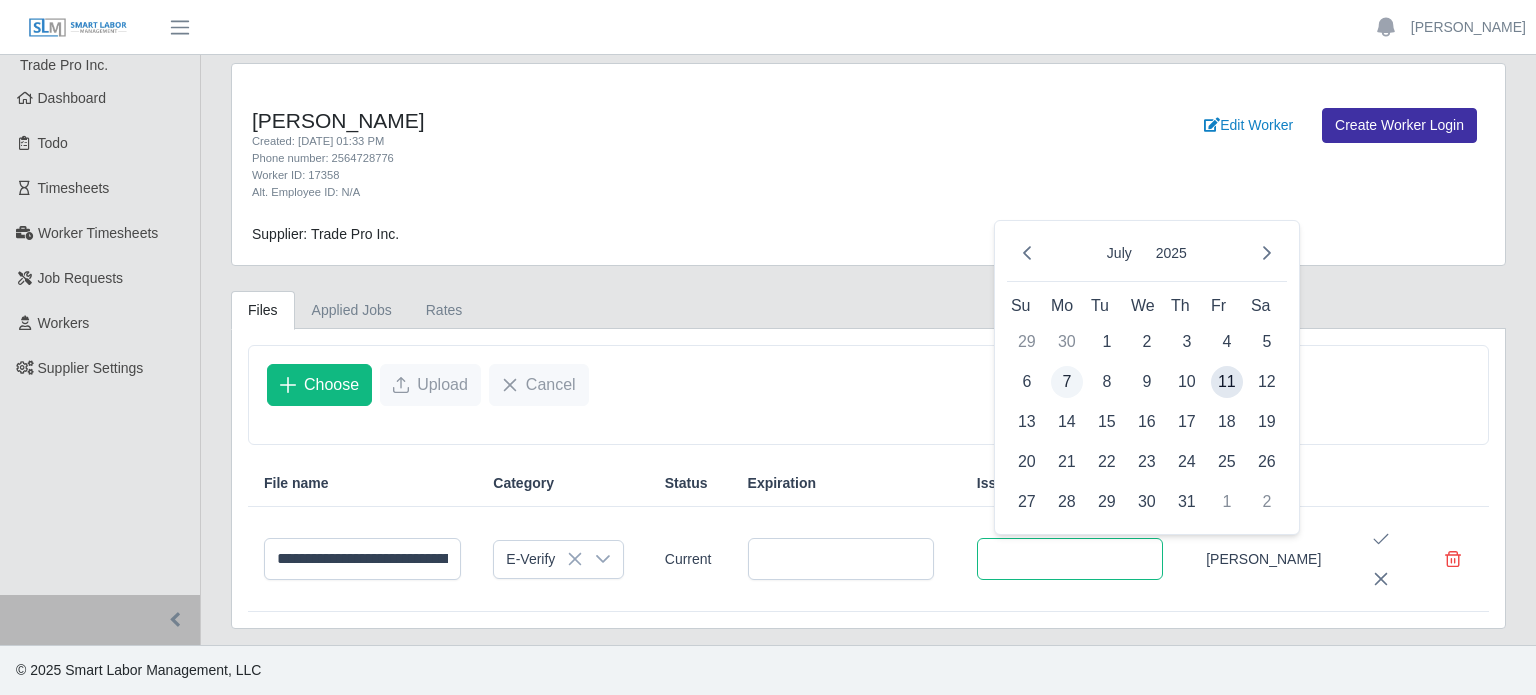 type on "**********" 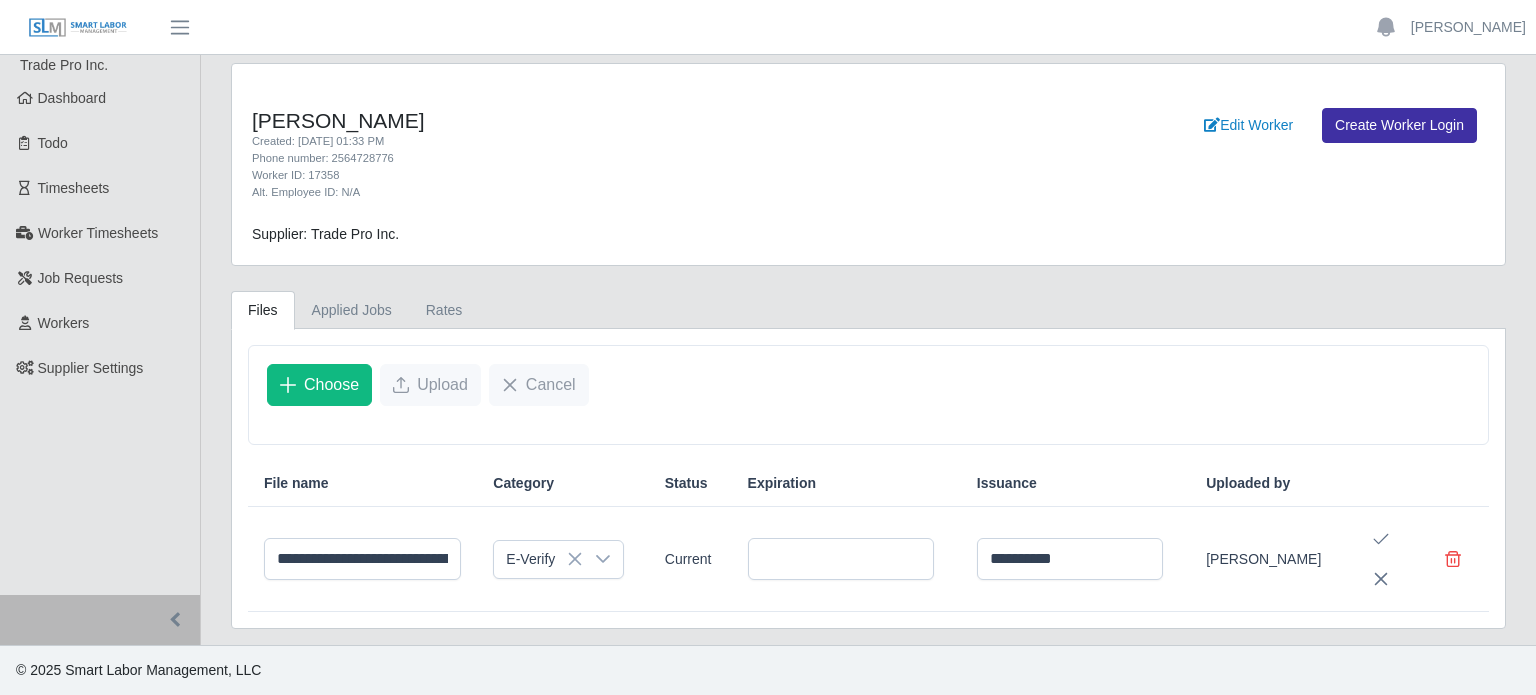 click on "Choose Upload Cancel" at bounding box center (868, 385) 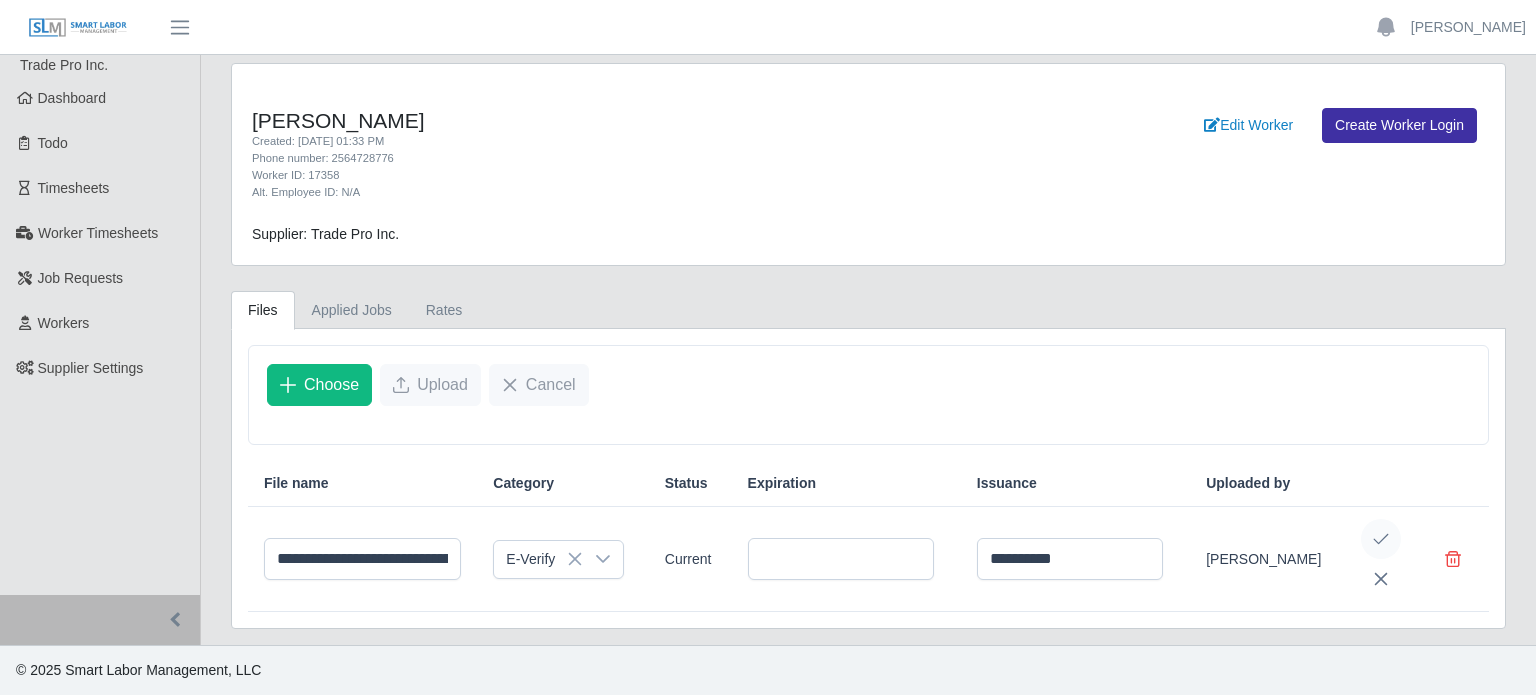click 